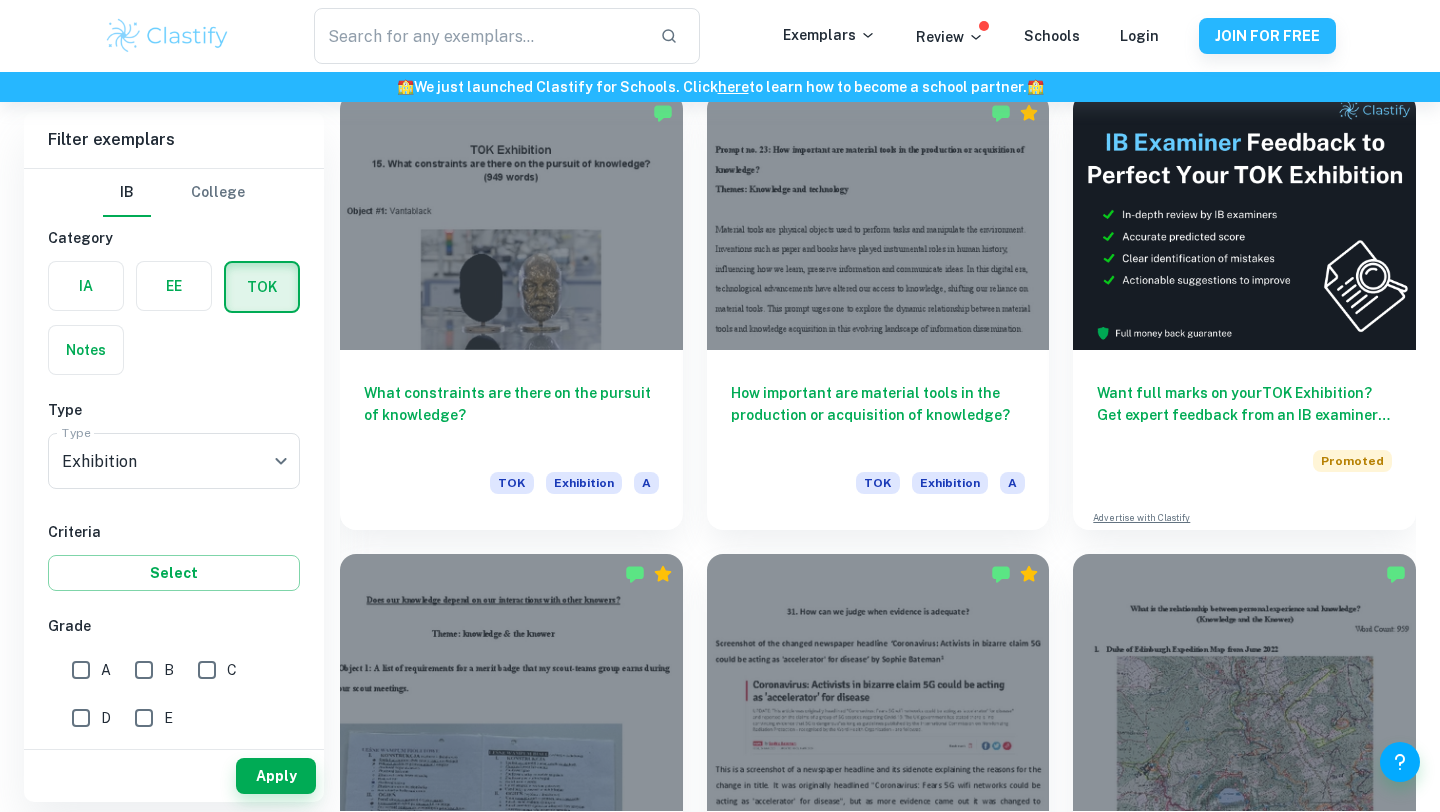 scroll, scrollTop: 579, scrollLeft: 0, axis: vertical 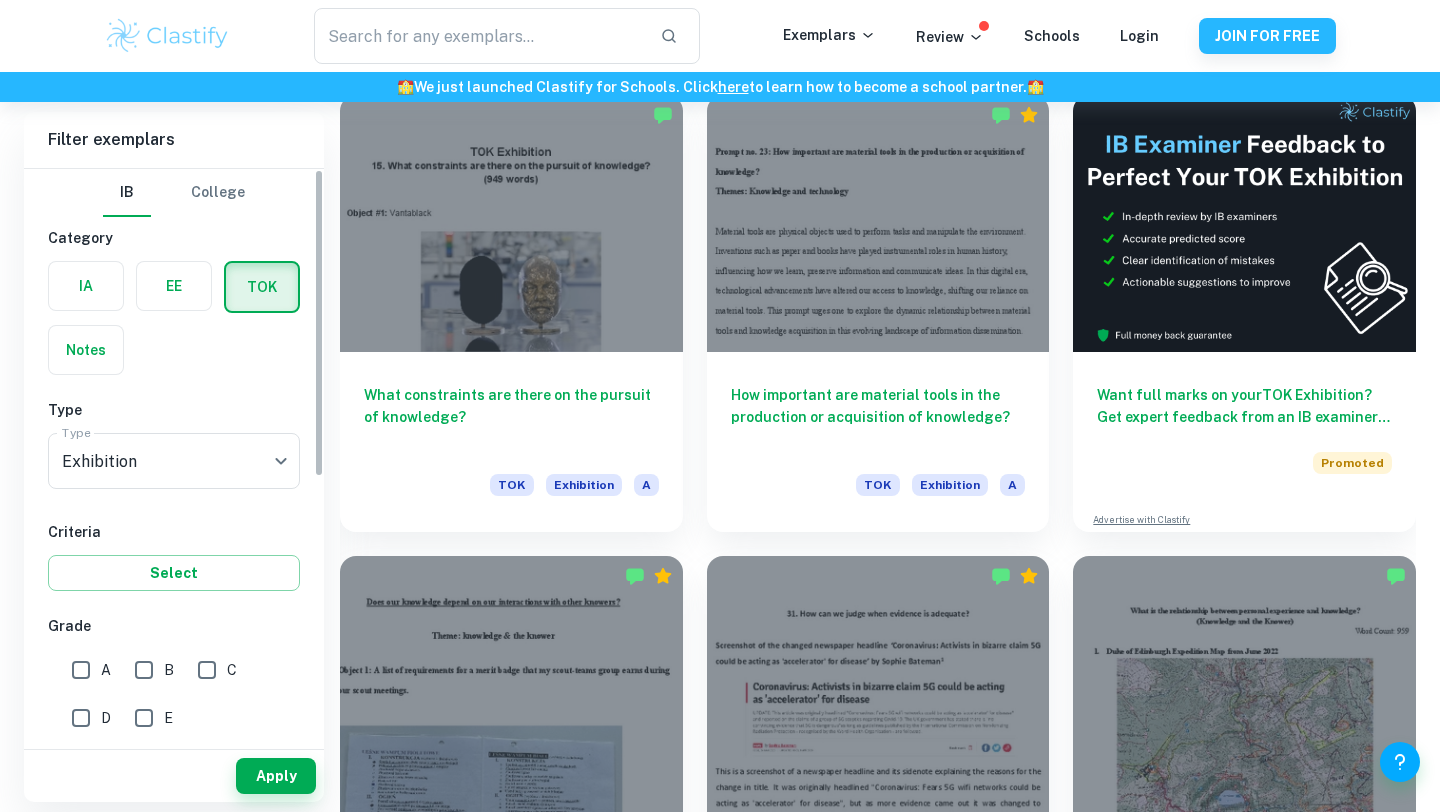 click at bounding box center (174, 286) 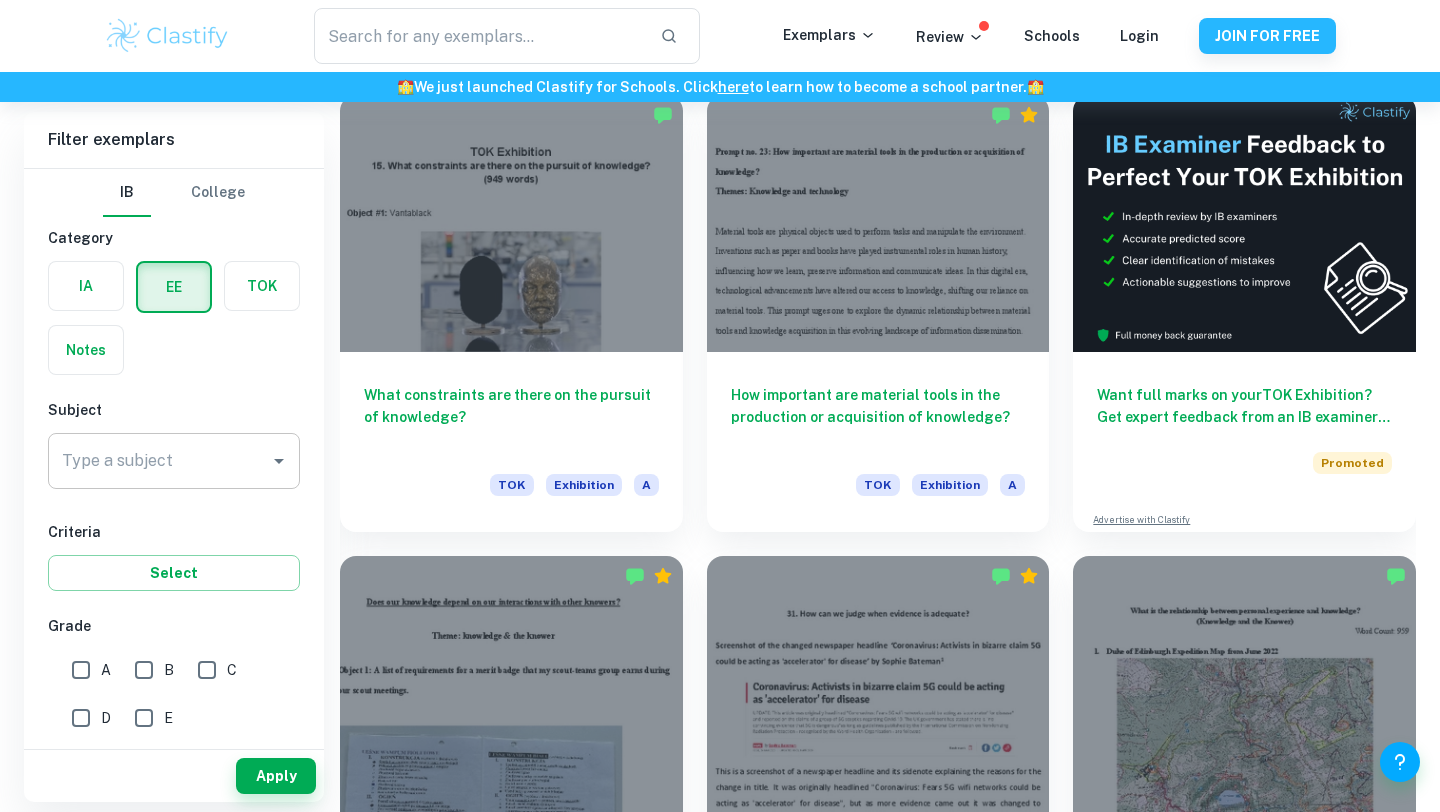 click on "Type a subject" at bounding box center (174, 461) 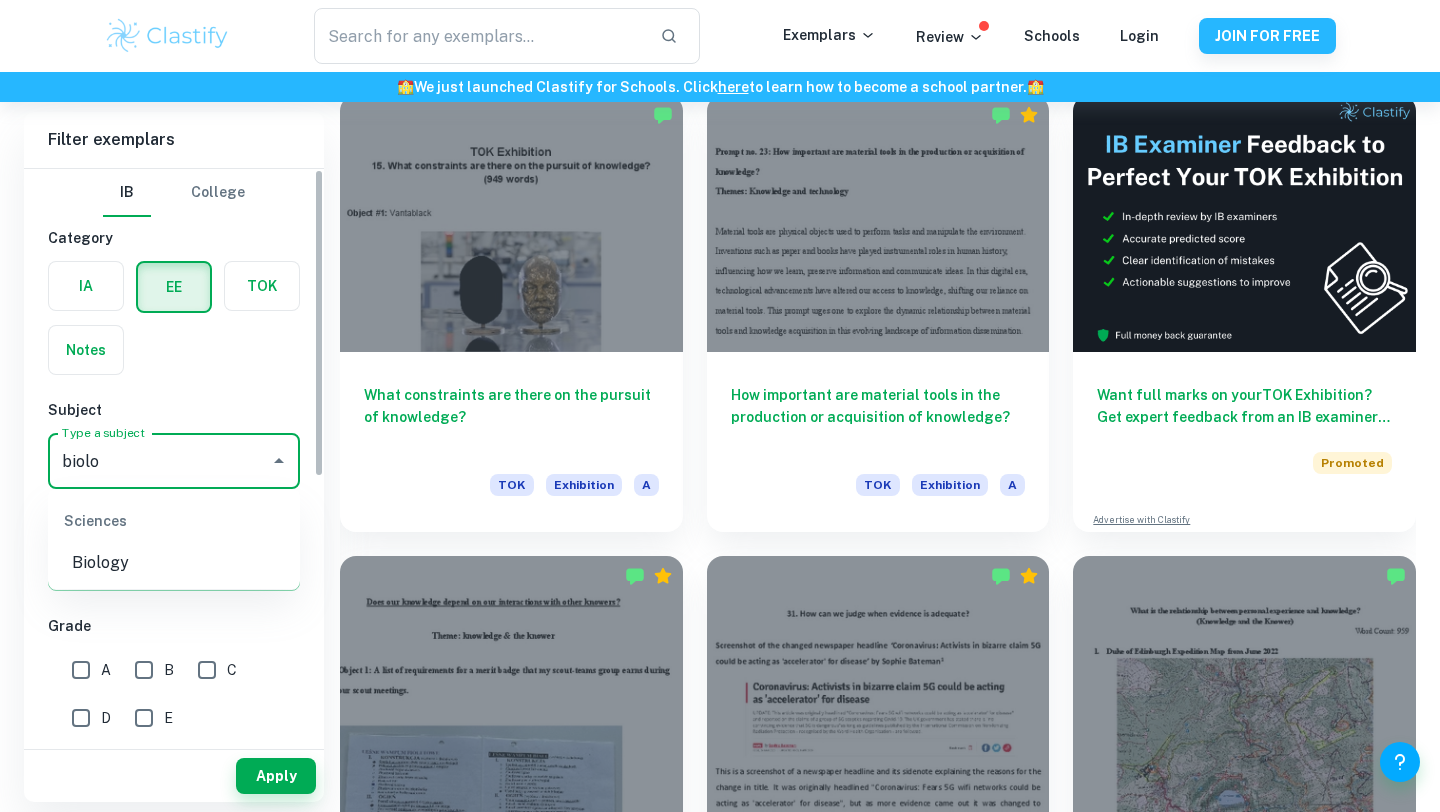 click on "Sciences" at bounding box center [174, 521] 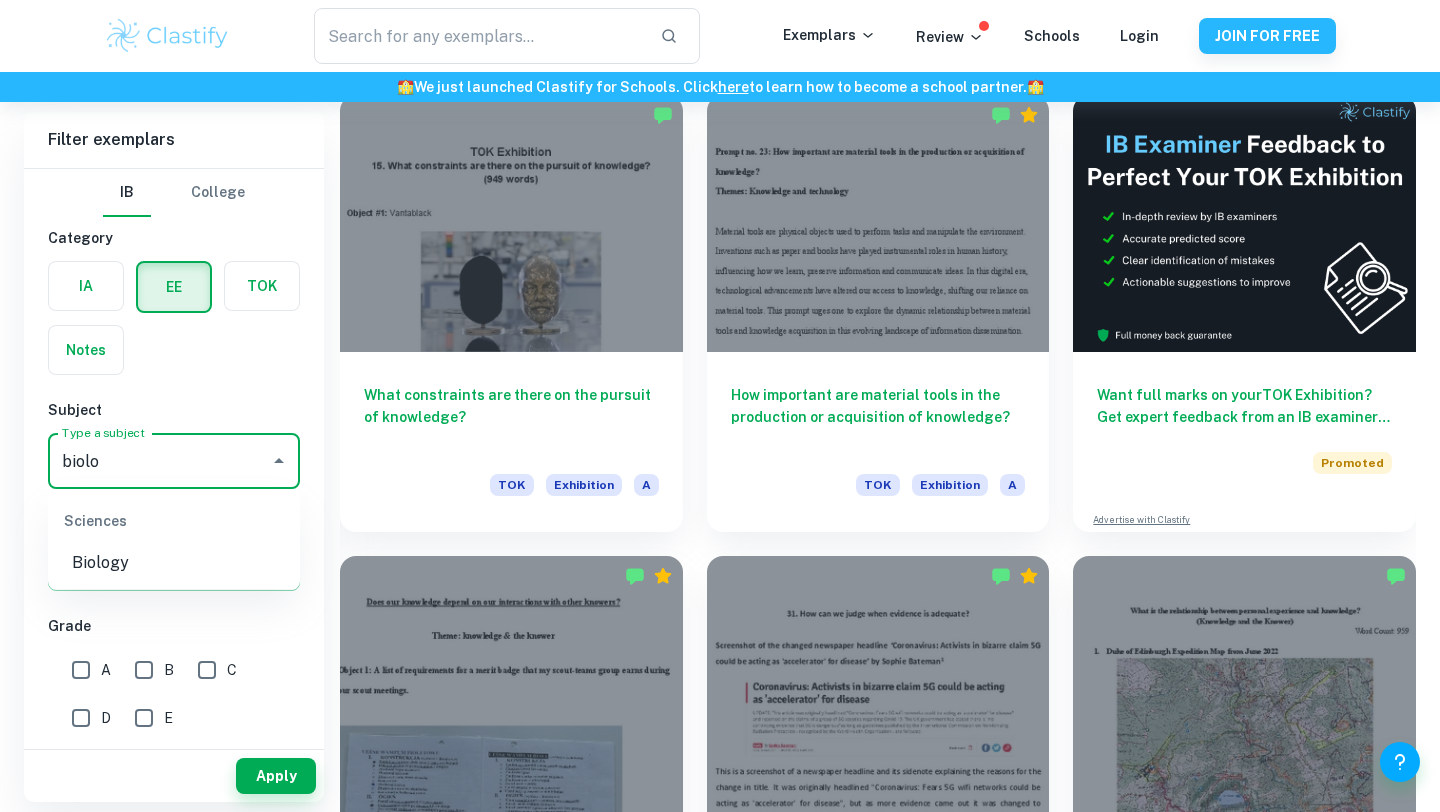 click on "Biology" at bounding box center [174, 563] 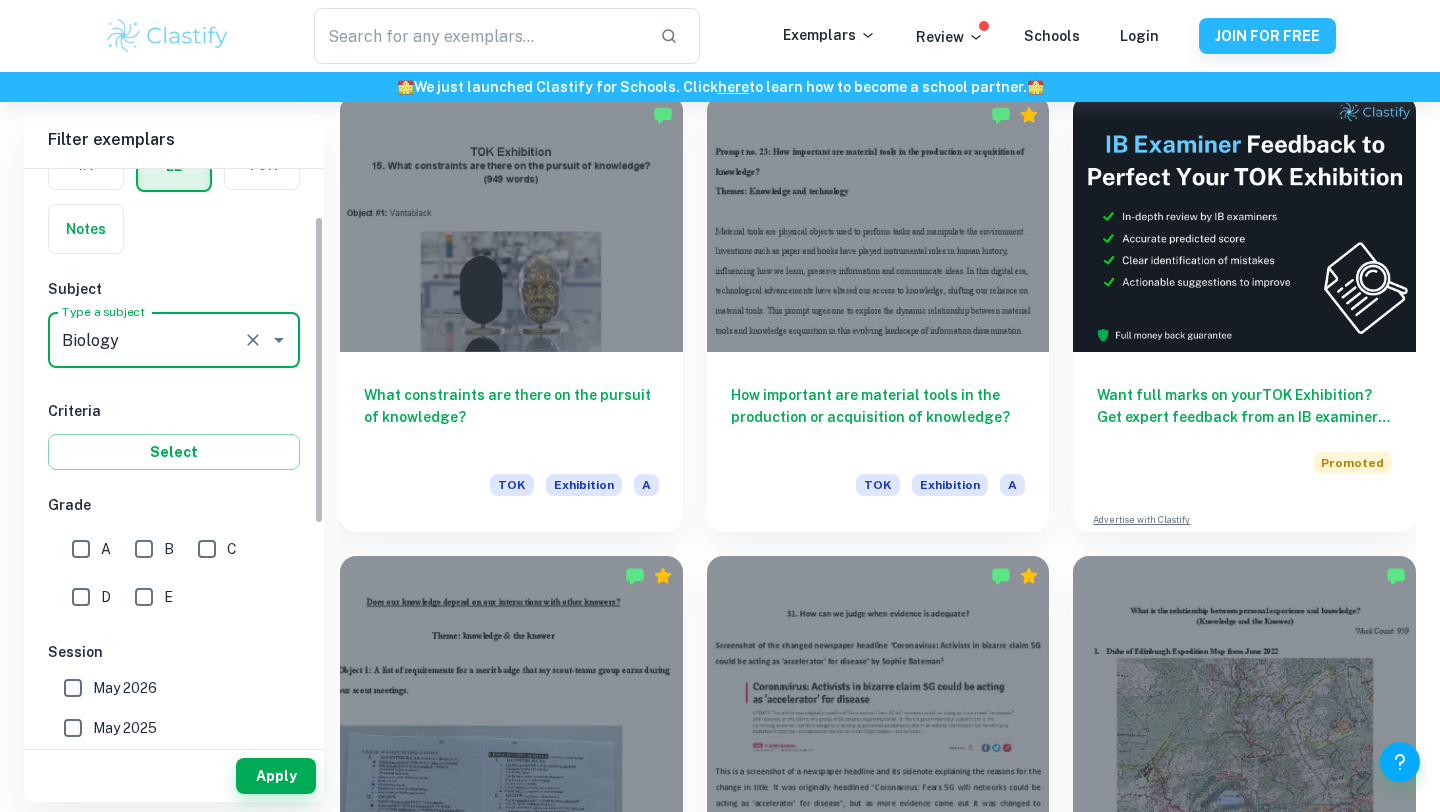 scroll, scrollTop: 145, scrollLeft: 0, axis: vertical 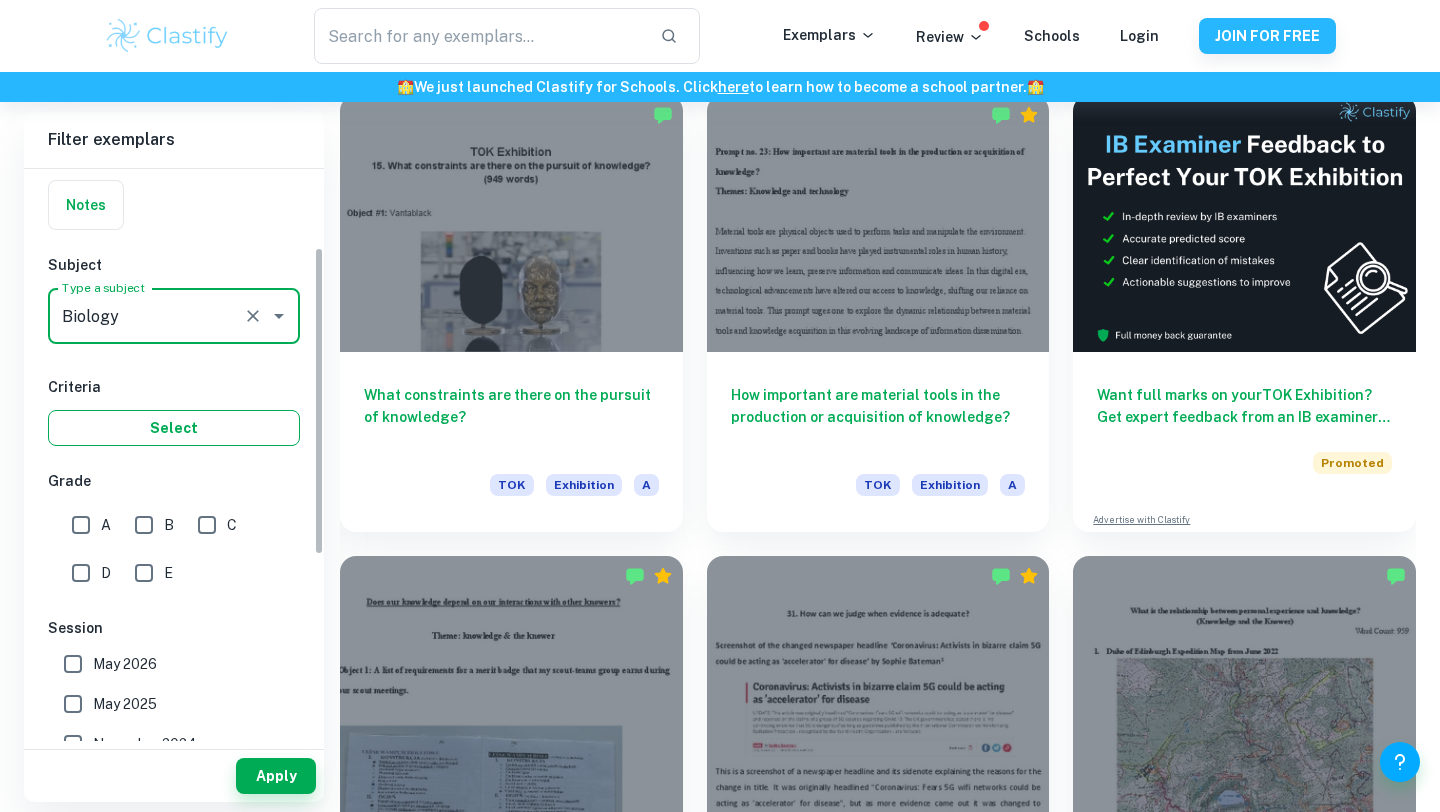 type on "Biology" 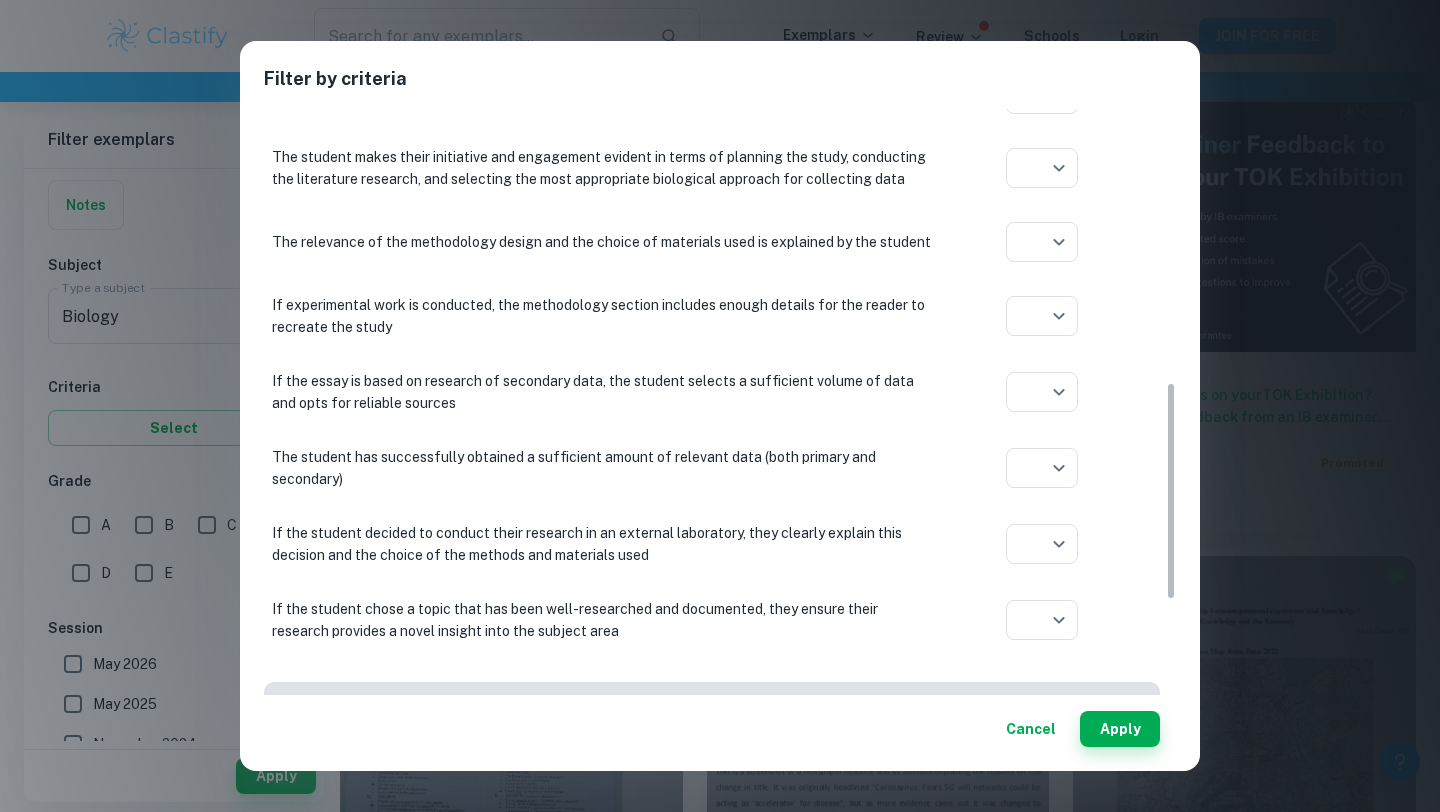 scroll, scrollTop: 993, scrollLeft: 0, axis: vertical 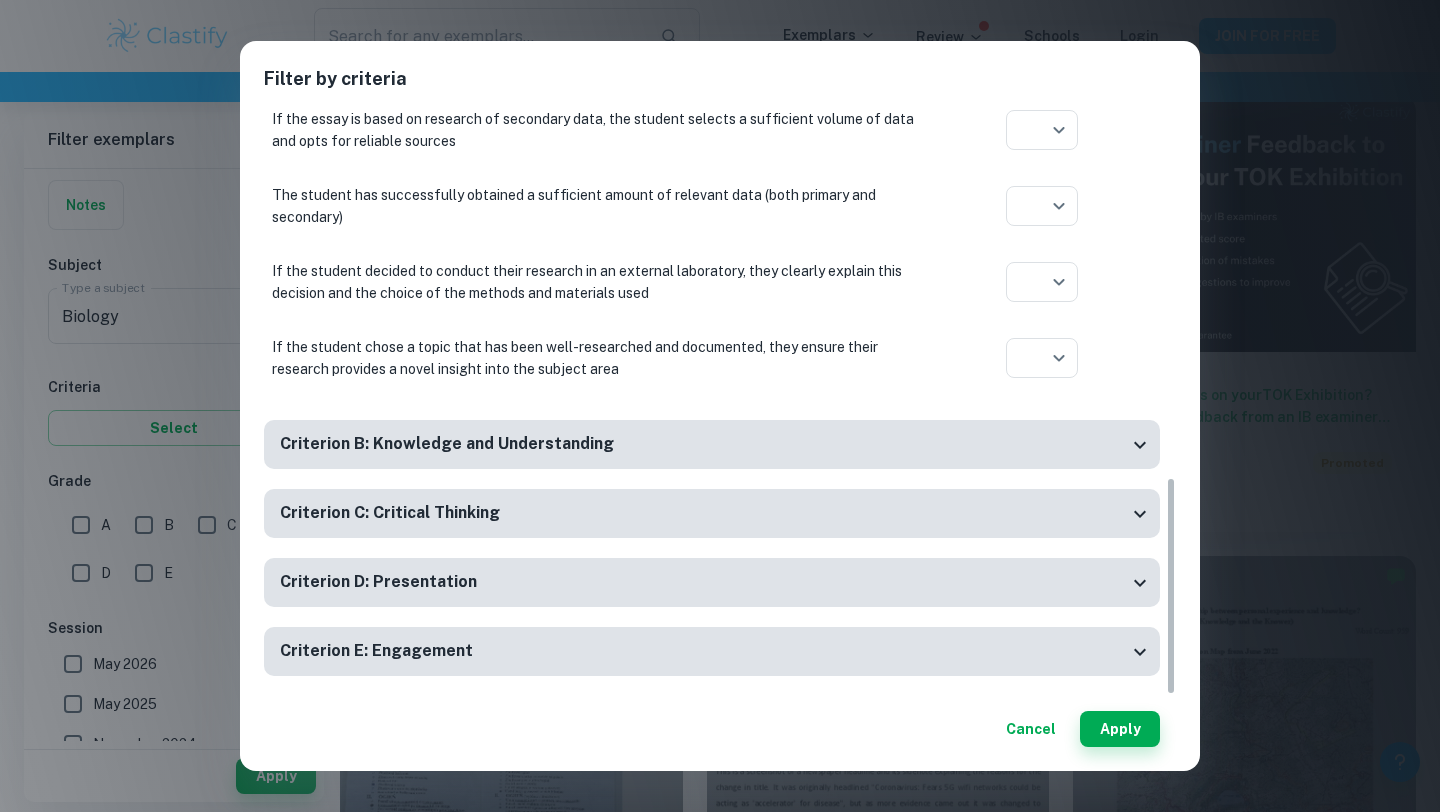 click on "Criterion B: Knowledge and Understanding" at bounding box center (712, 444) 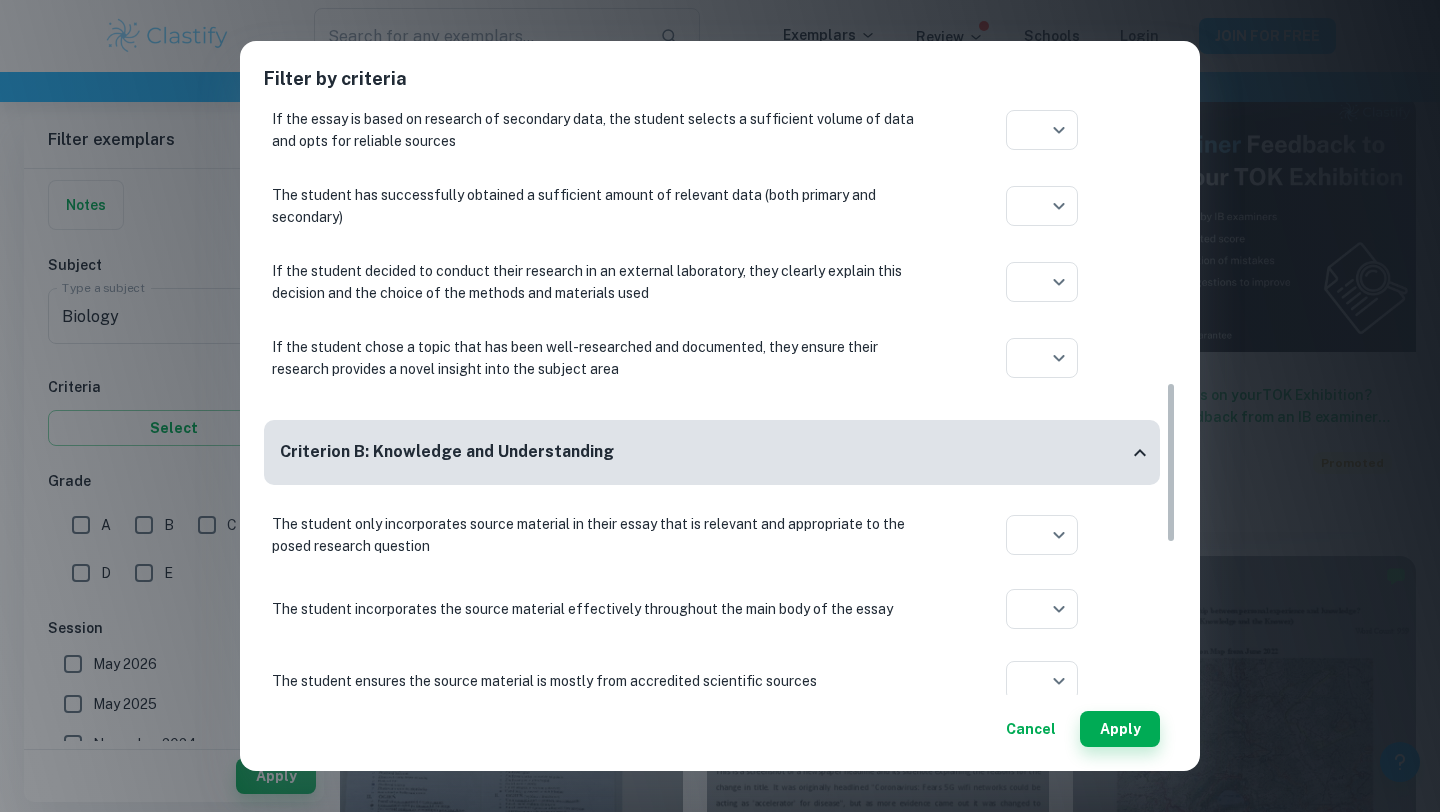 click on "Criterion B: Knowledge and Understanding" at bounding box center [447, 452] 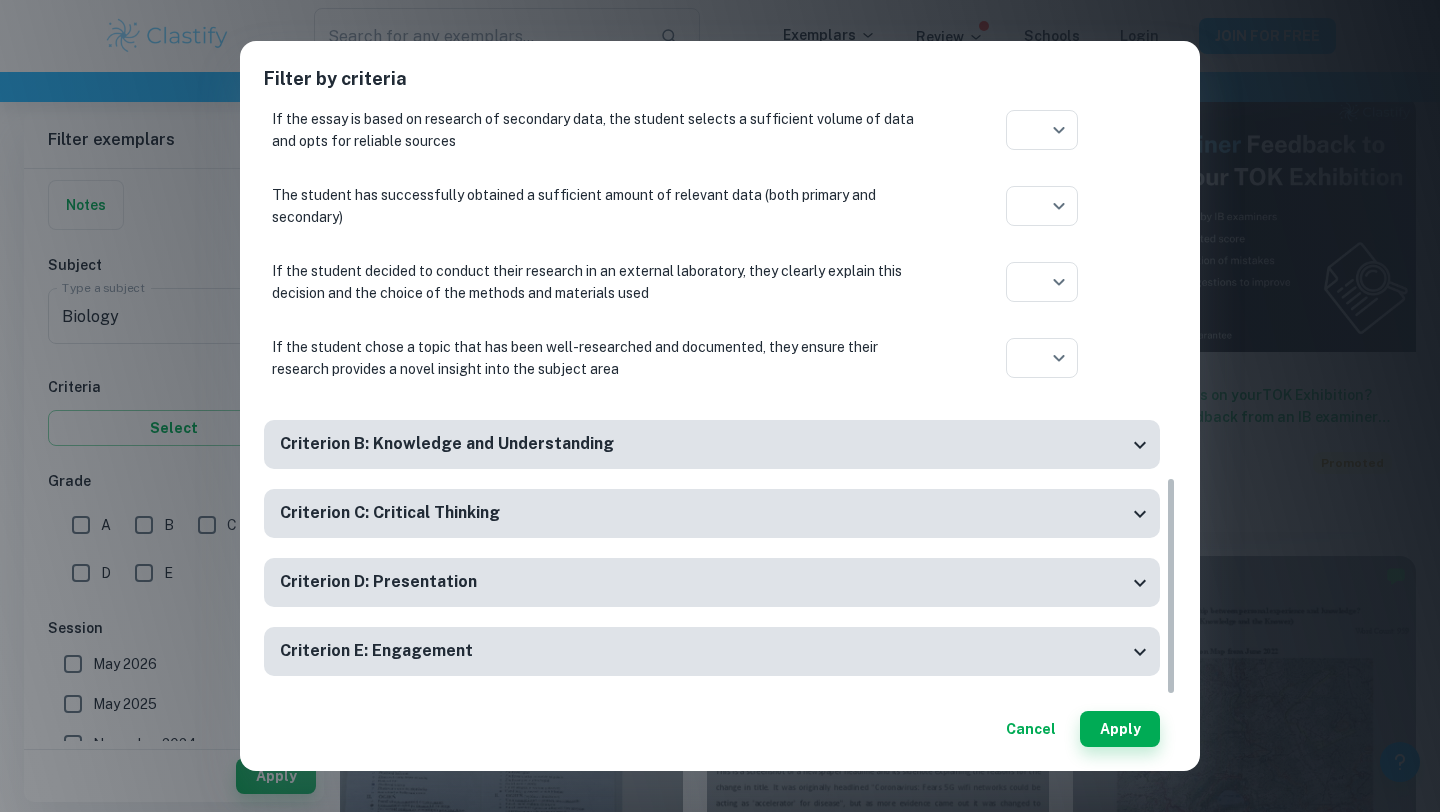 click on "Filter by criteria Criterion A: Focus and method The student outlines the topic of their study at the beginning of the essay, making its aim clear to the reader ​ Aplication year The student establishes a clear context of the study, i.e it describes the relevant background information, purpose, and focus of the essay ​ Aplication year The student poses a detailed and focused research question that they will attempt to answer with their study ​ Aplication year The scope of the research question is appropriate to the availability of resources, time, and the word limit ​ Aplication year The research question is directly relevant to Biology and does not include topics, terms or concepts from other subjects ​ Aplication year The reader is presented with the research question at the beginning of the essay ​ Aplication year The reader is provided with the necessary biology-specific background, allowing them to fully understand the study ​ Aplication year ​ Aplication year ​ Aplication year ​ ​" at bounding box center (720, 406) 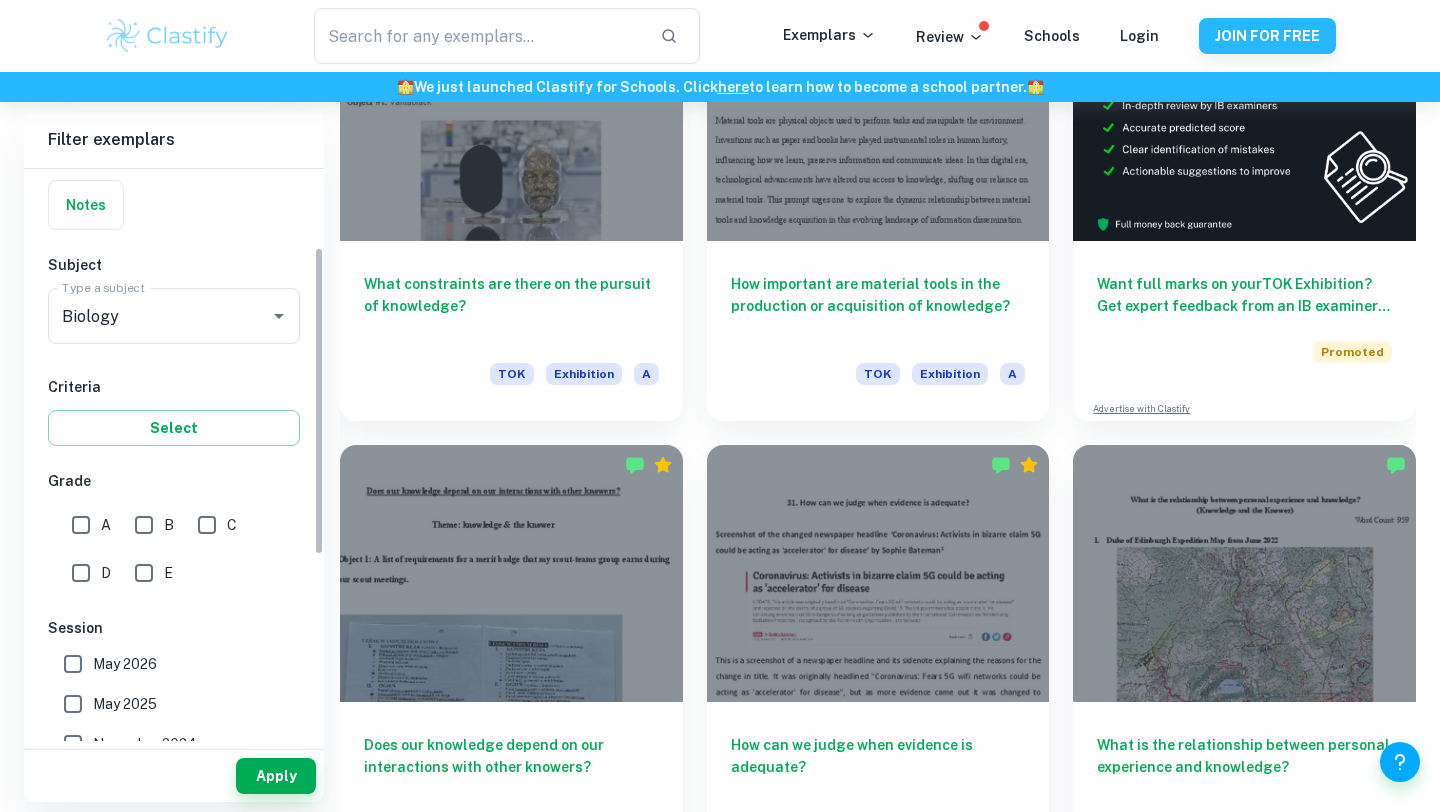scroll, scrollTop: 721, scrollLeft: 0, axis: vertical 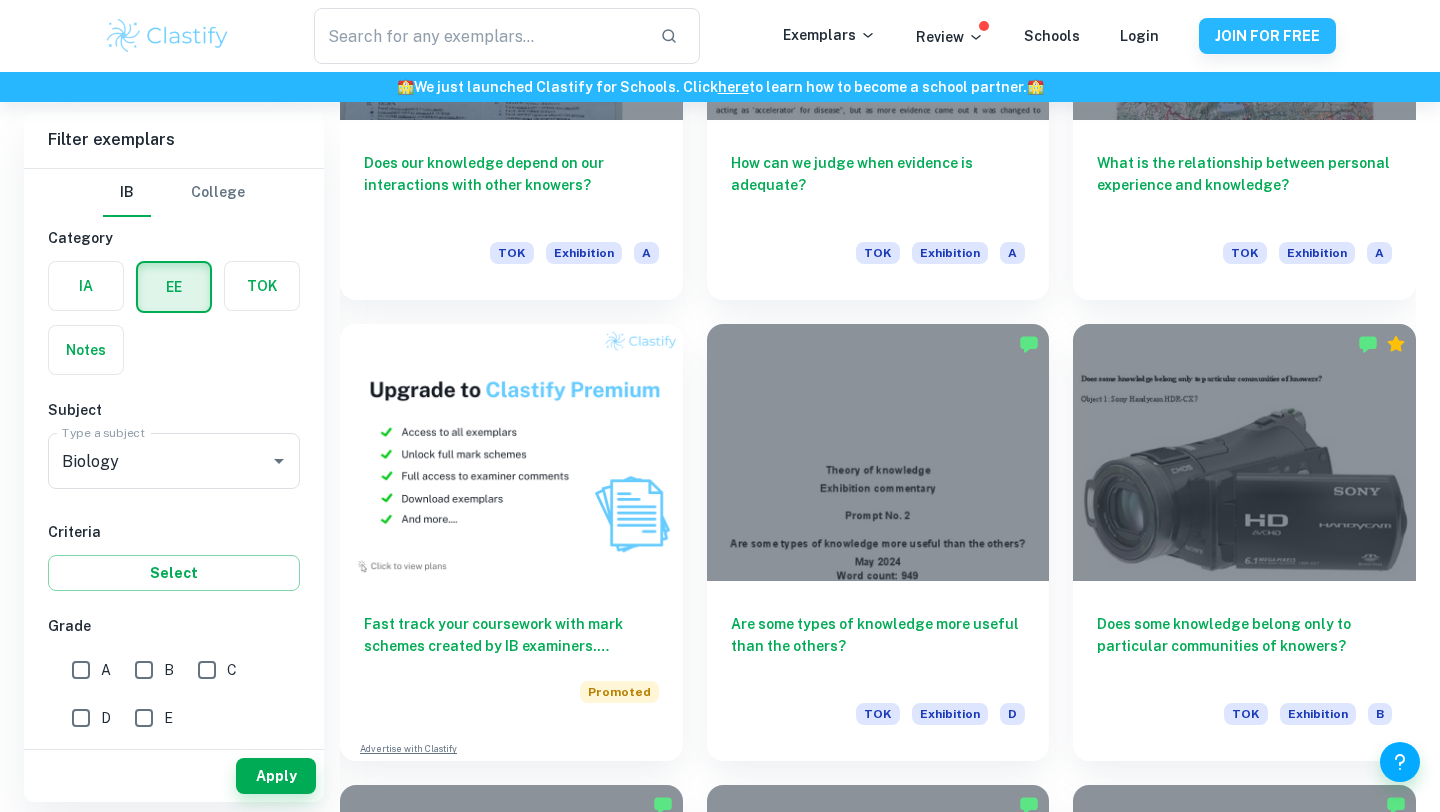 click on "Apply" at bounding box center [174, 776] 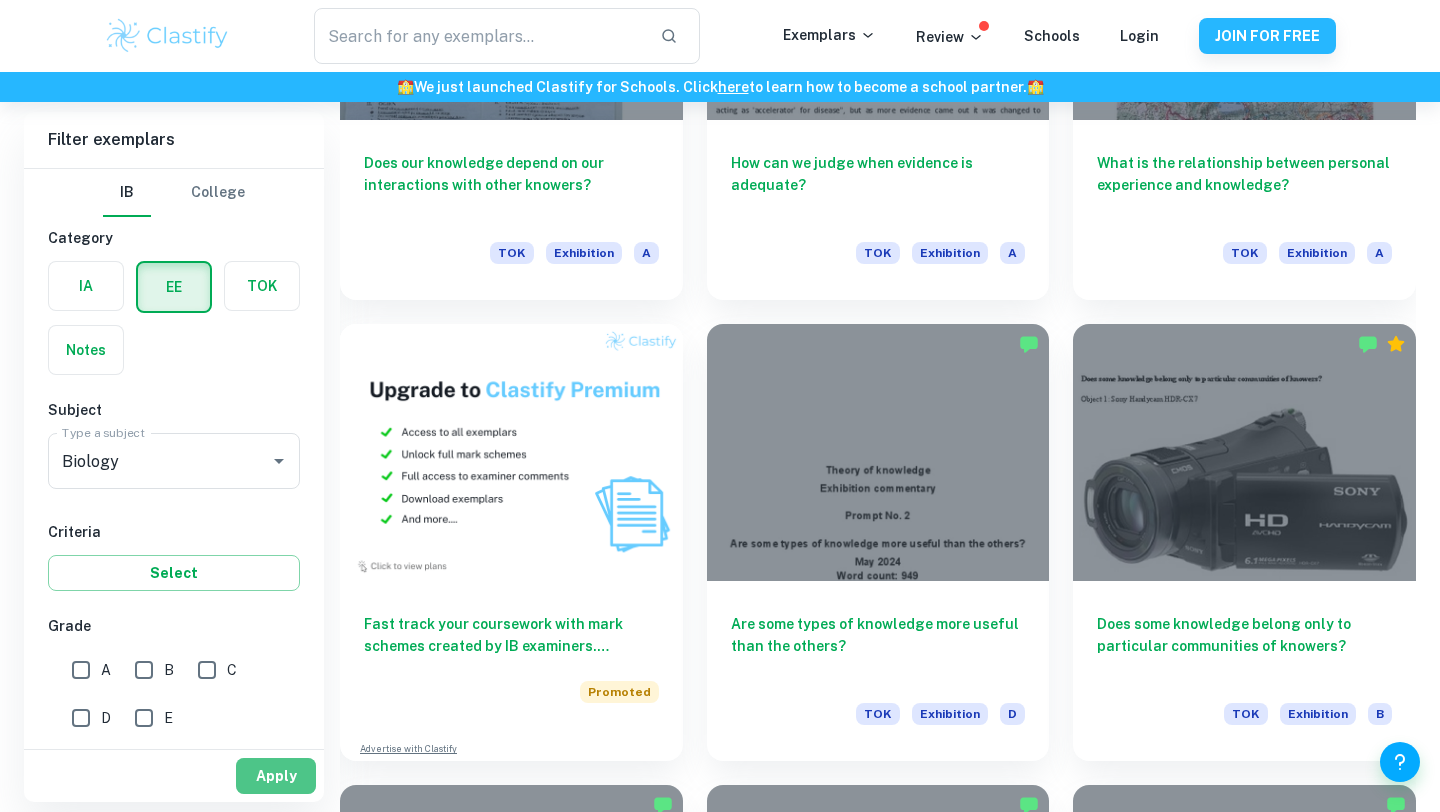 click on "Apply" at bounding box center (276, 776) 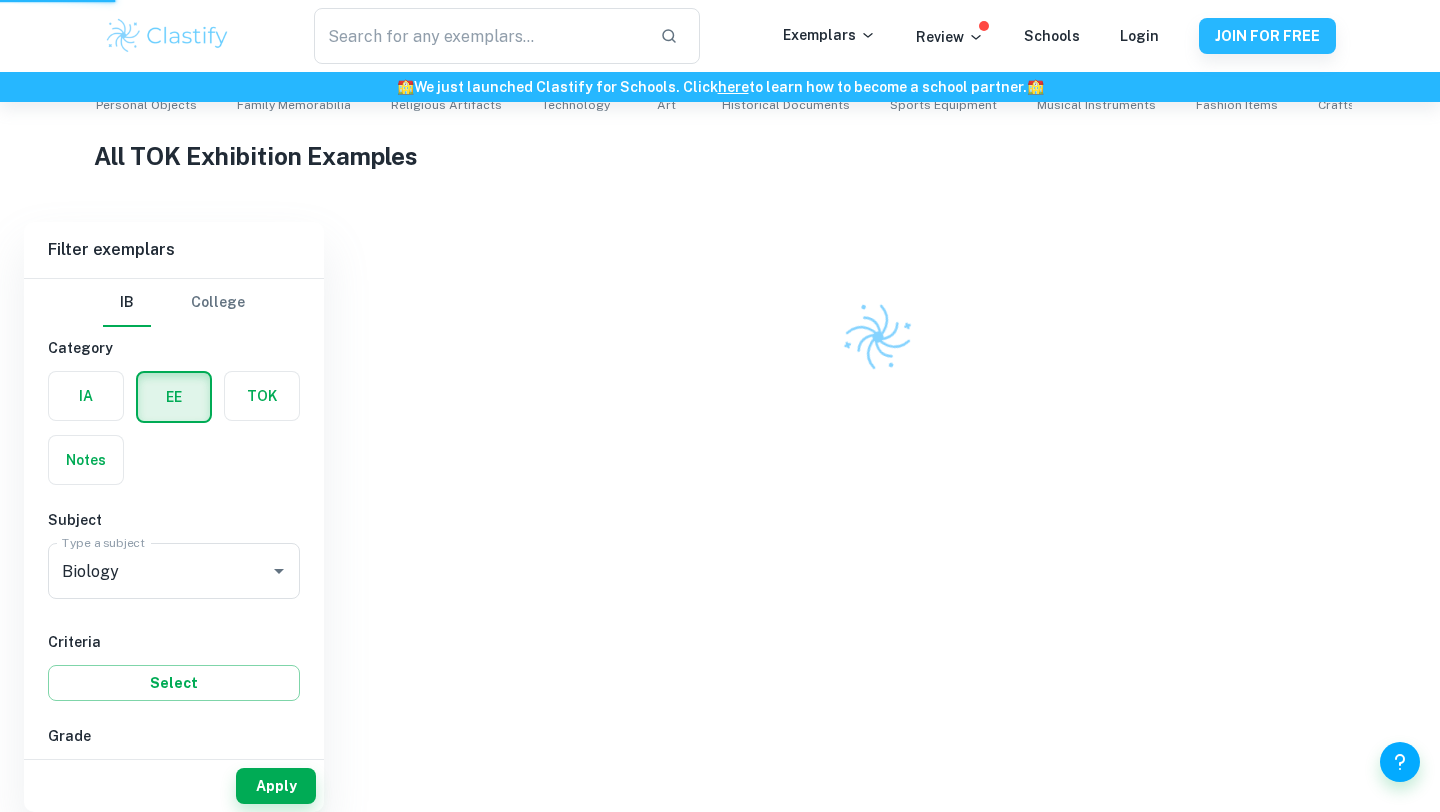 scroll, scrollTop: 352, scrollLeft: 0, axis: vertical 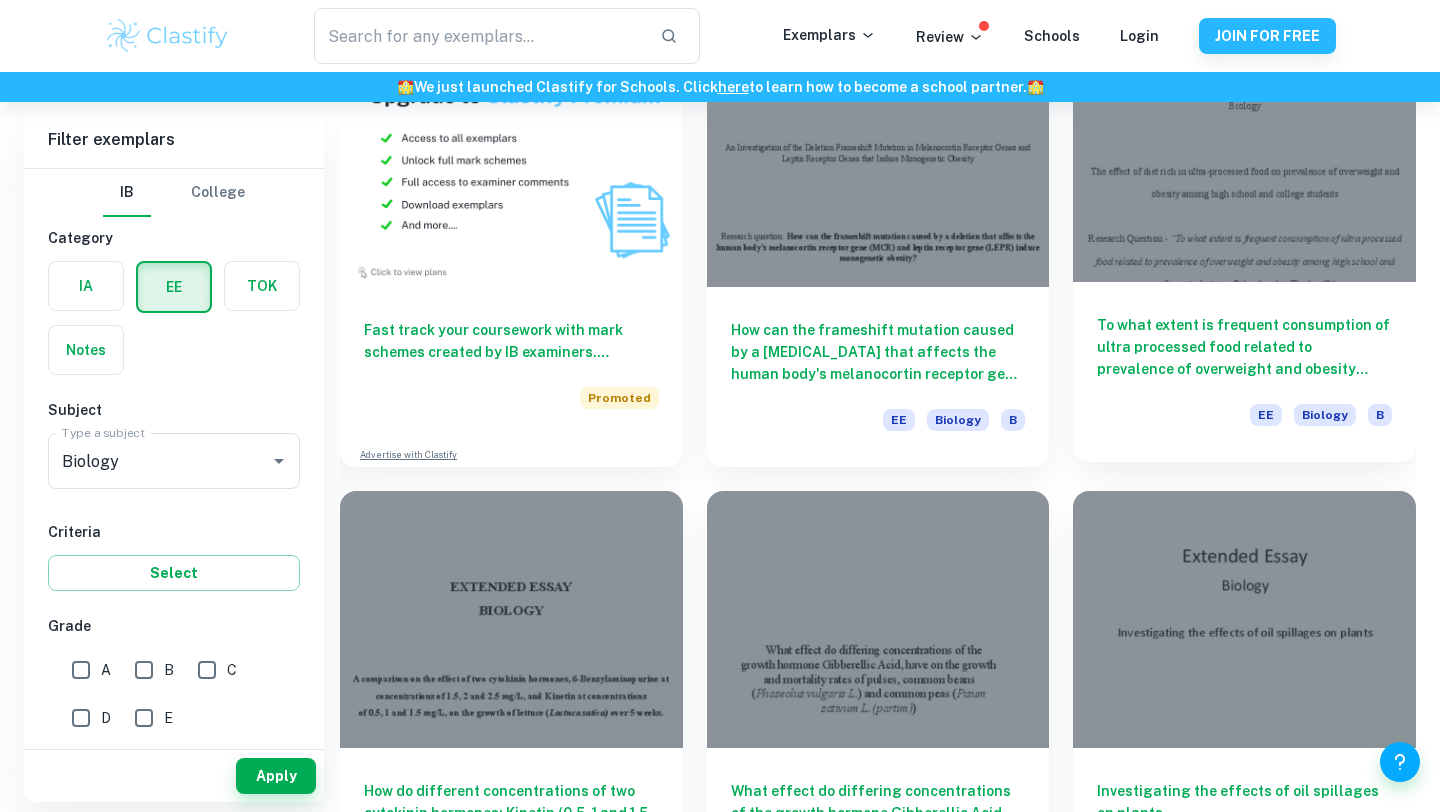click at bounding box center [1244, 153] 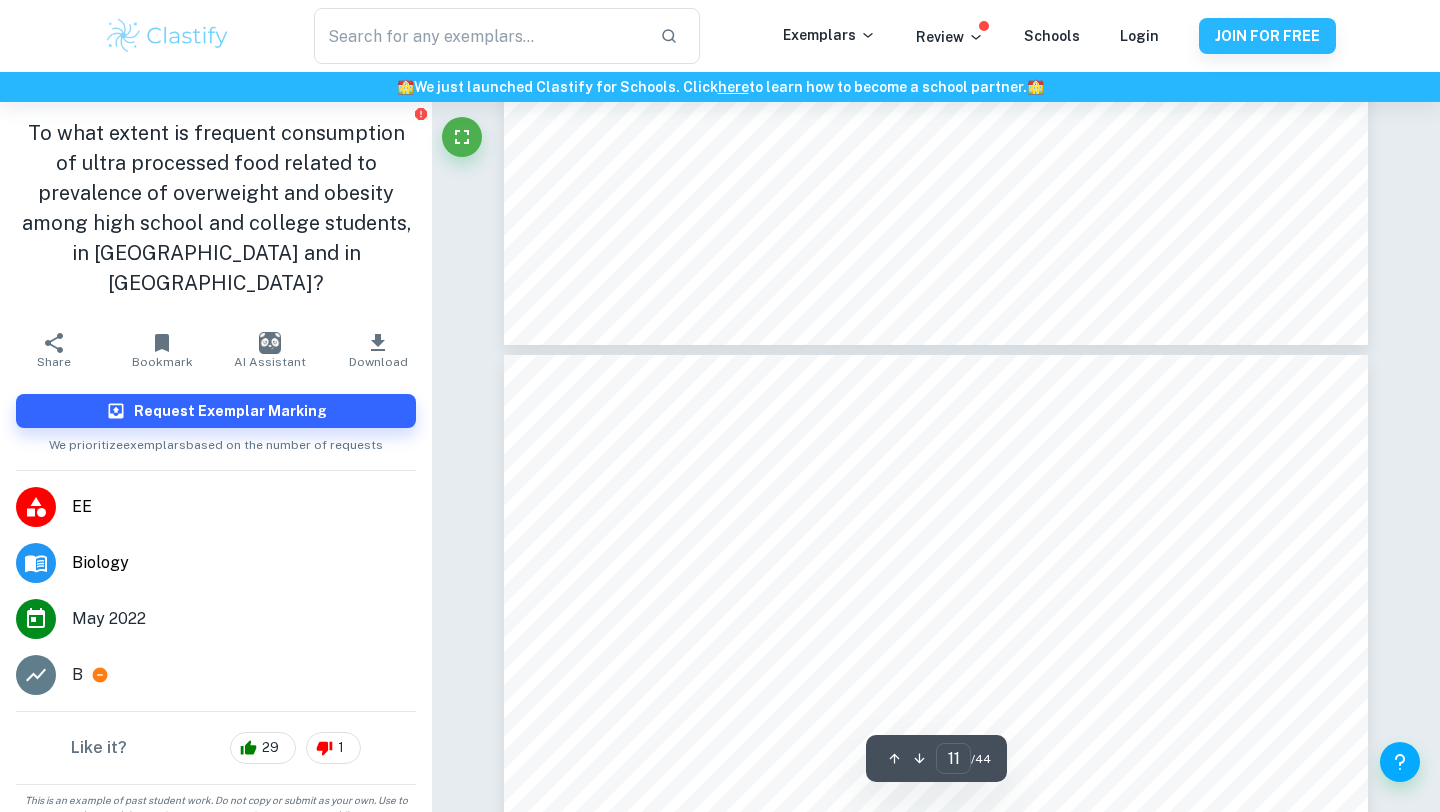 scroll, scrollTop: 11449, scrollLeft: 0, axis: vertical 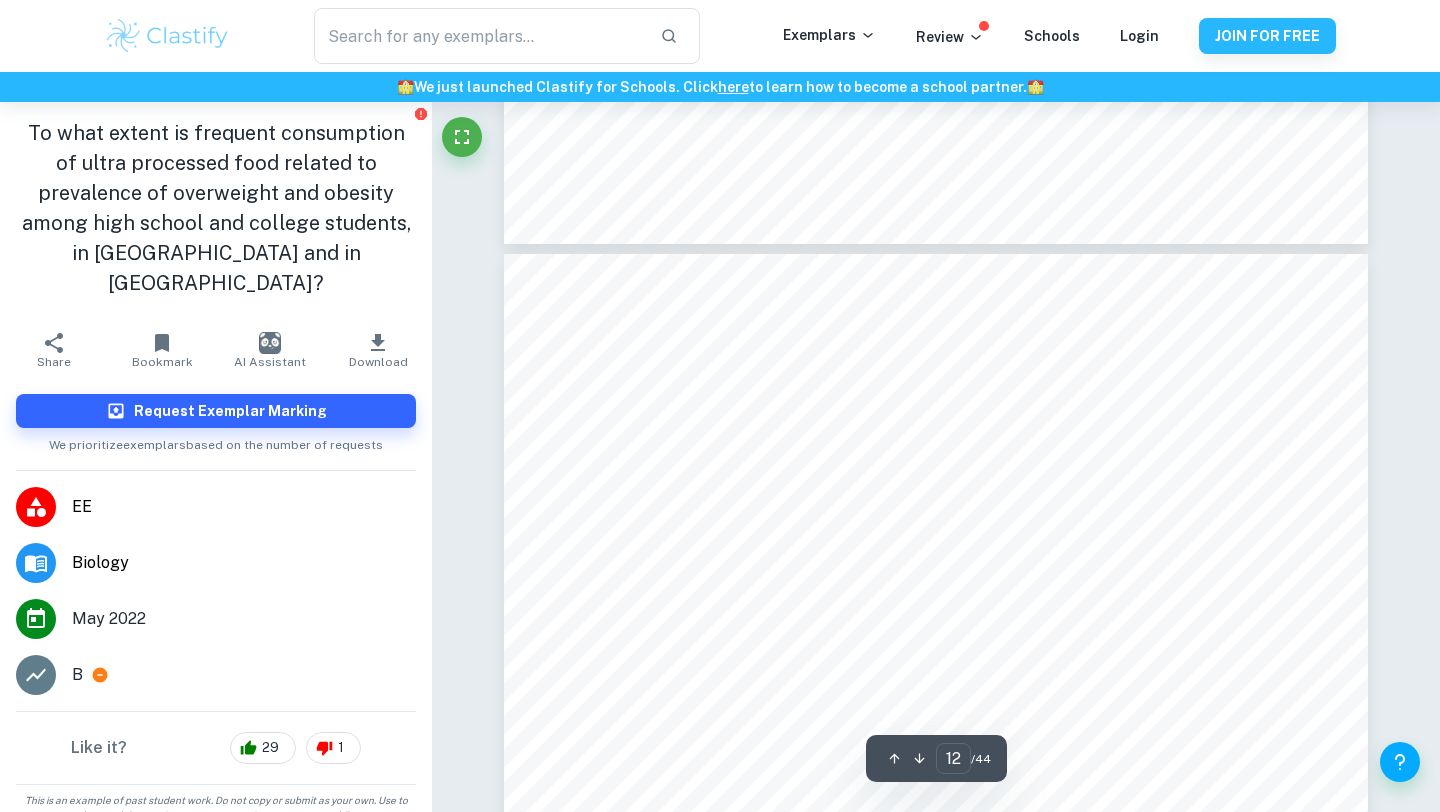 type on "11" 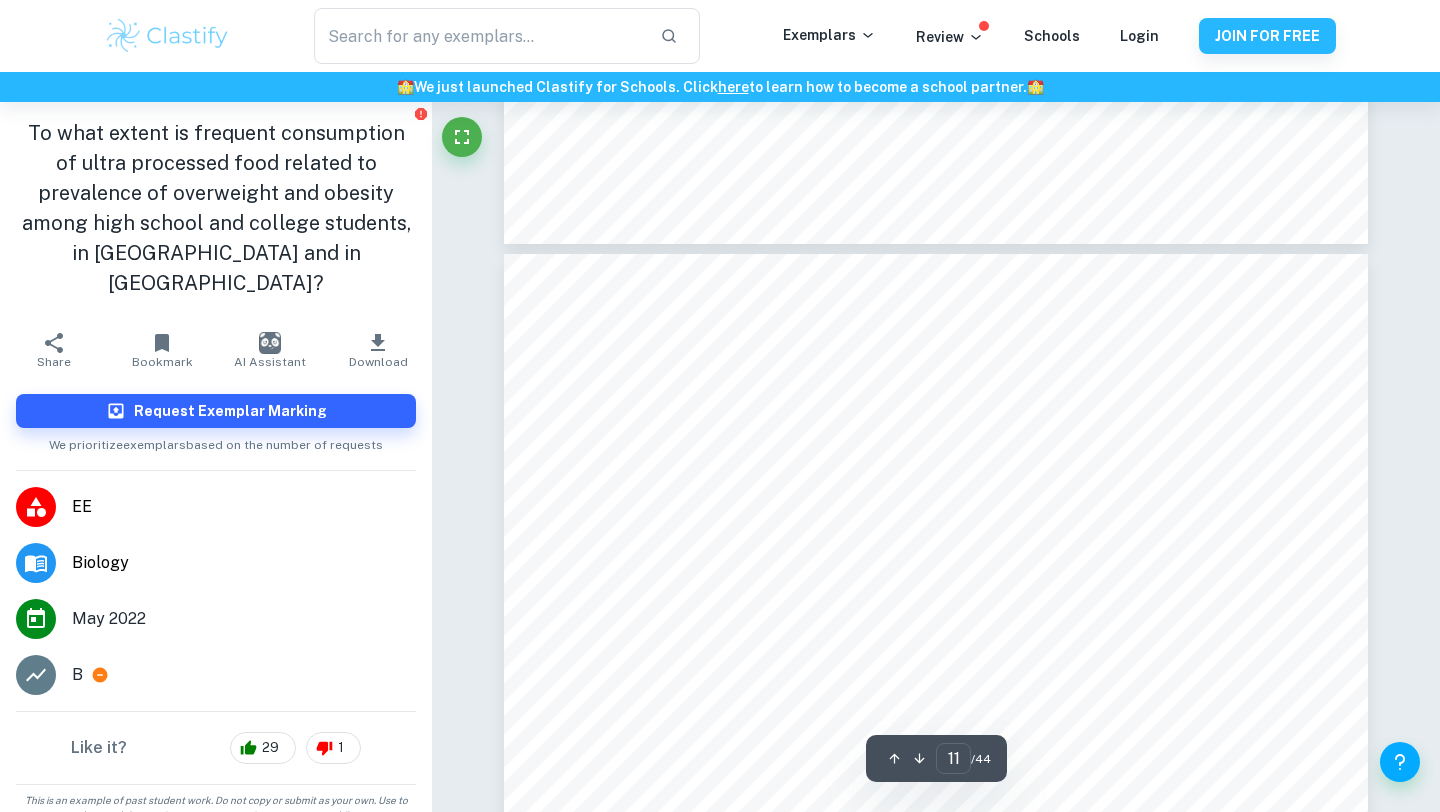 scroll, scrollTop: 12190, scrollLeft: 0, axis: vertical 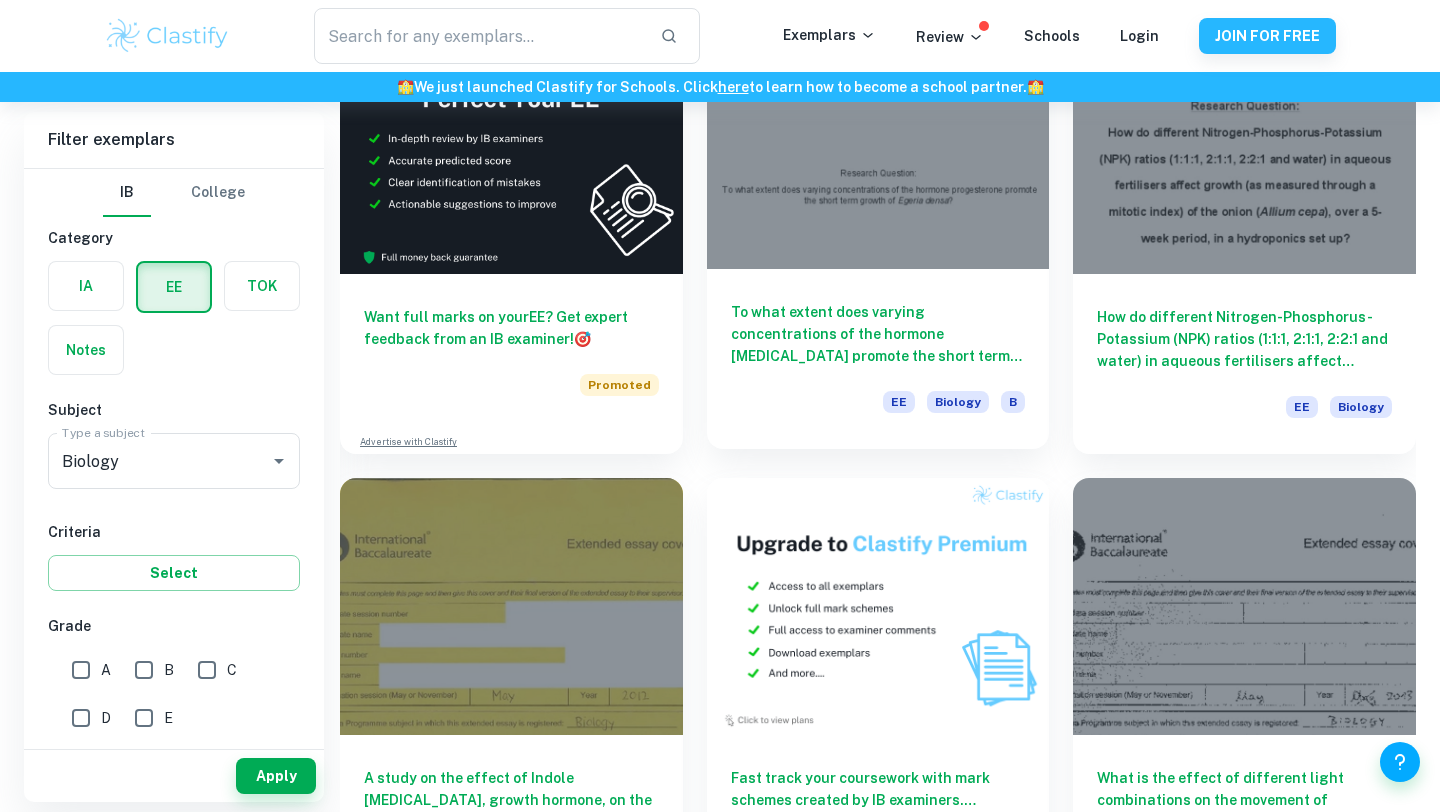 click at bounding box center (878, 140) 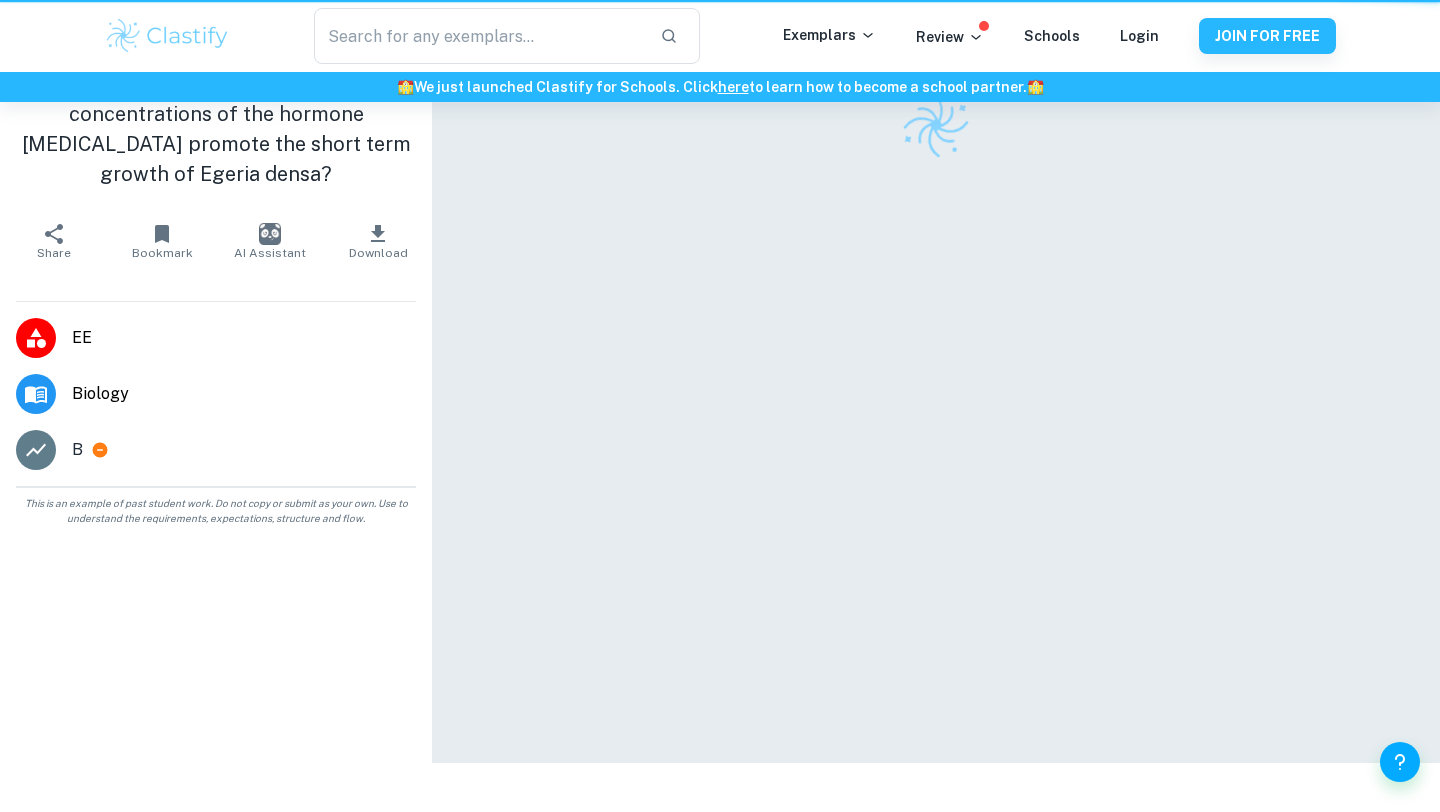 scroll, scrollTop: 0, scrollLeft: 0, axis: both 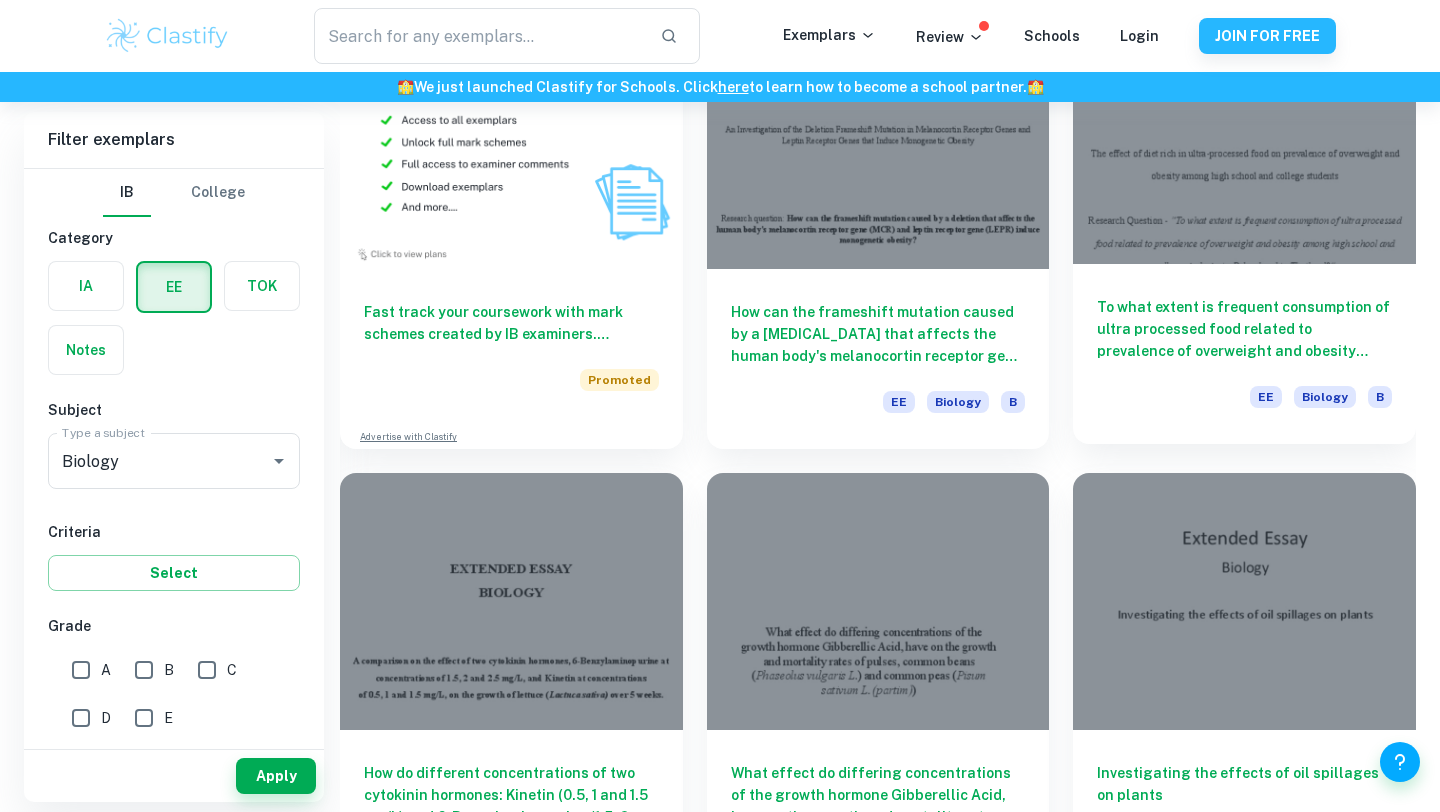 click at bounding box center [1244, 135] 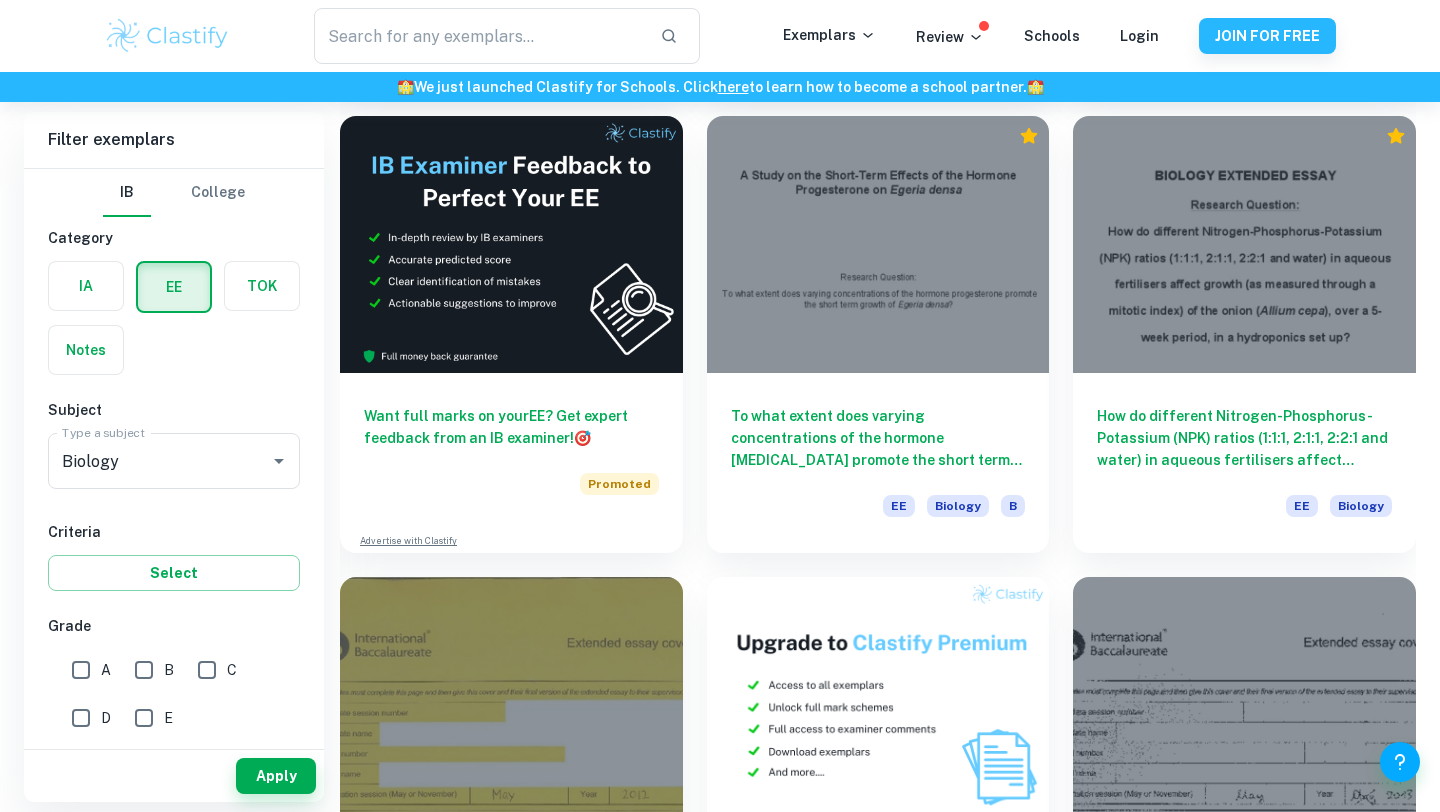 scroll, scrollTop: 10277, scrollLeft: 0, axis: vertical 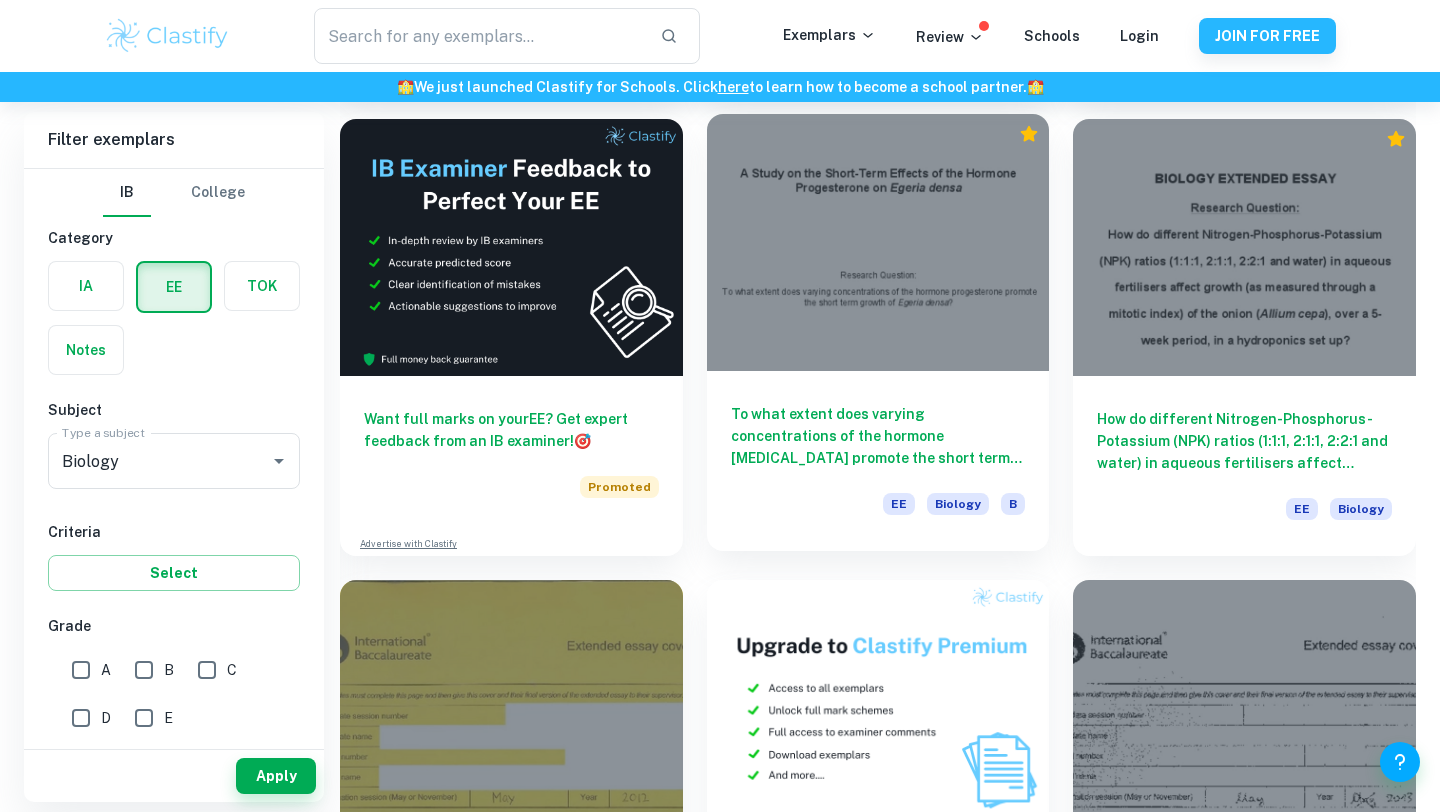 click at bounding box center (878, 242) 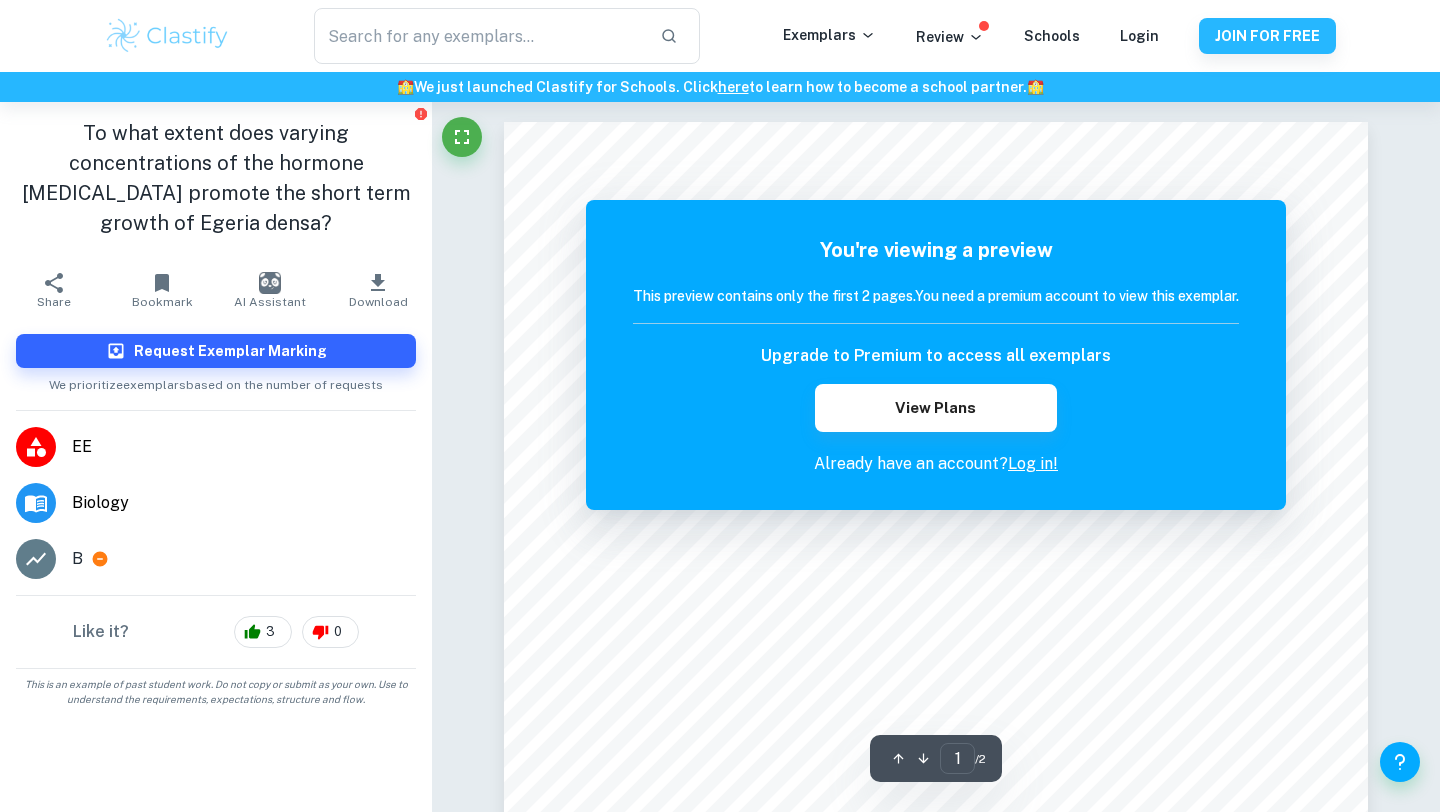 scroll, scrollTop: 1, scrollLeft: 0, axis: vertical 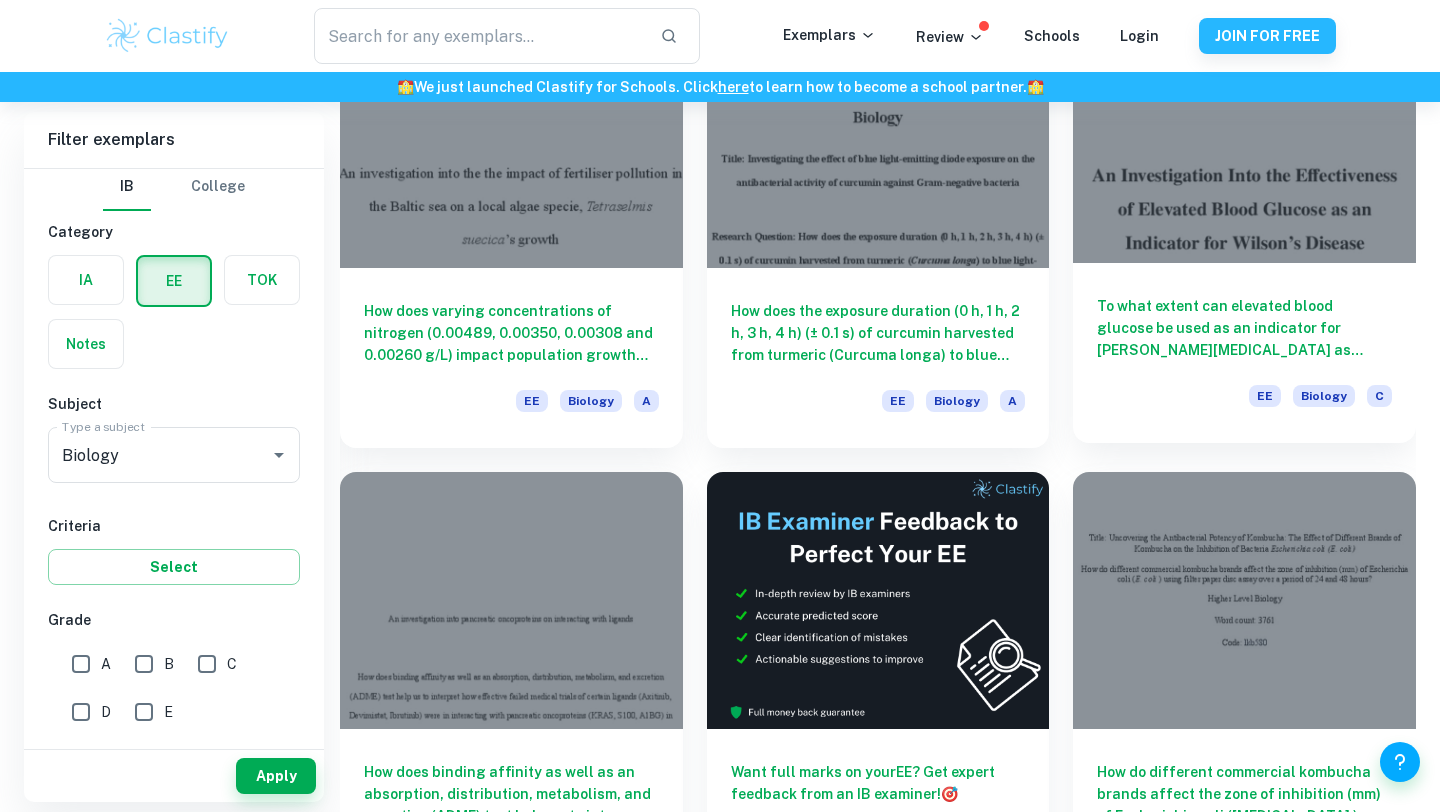 click on "To what extent can elevated blood glucose be used as an indicator for [PERSON_NAME][MEDICAL_DATA] as determined through a model of the function of the [MEDICAL_DATA] a-amylase in a starch decomposition reaction inhibited by increasing volumes of copper sulphate (0.00, 0.25, 0.50, 0.75, 1.00 mL CuSO4)?" at bounding box center (1244, 328) 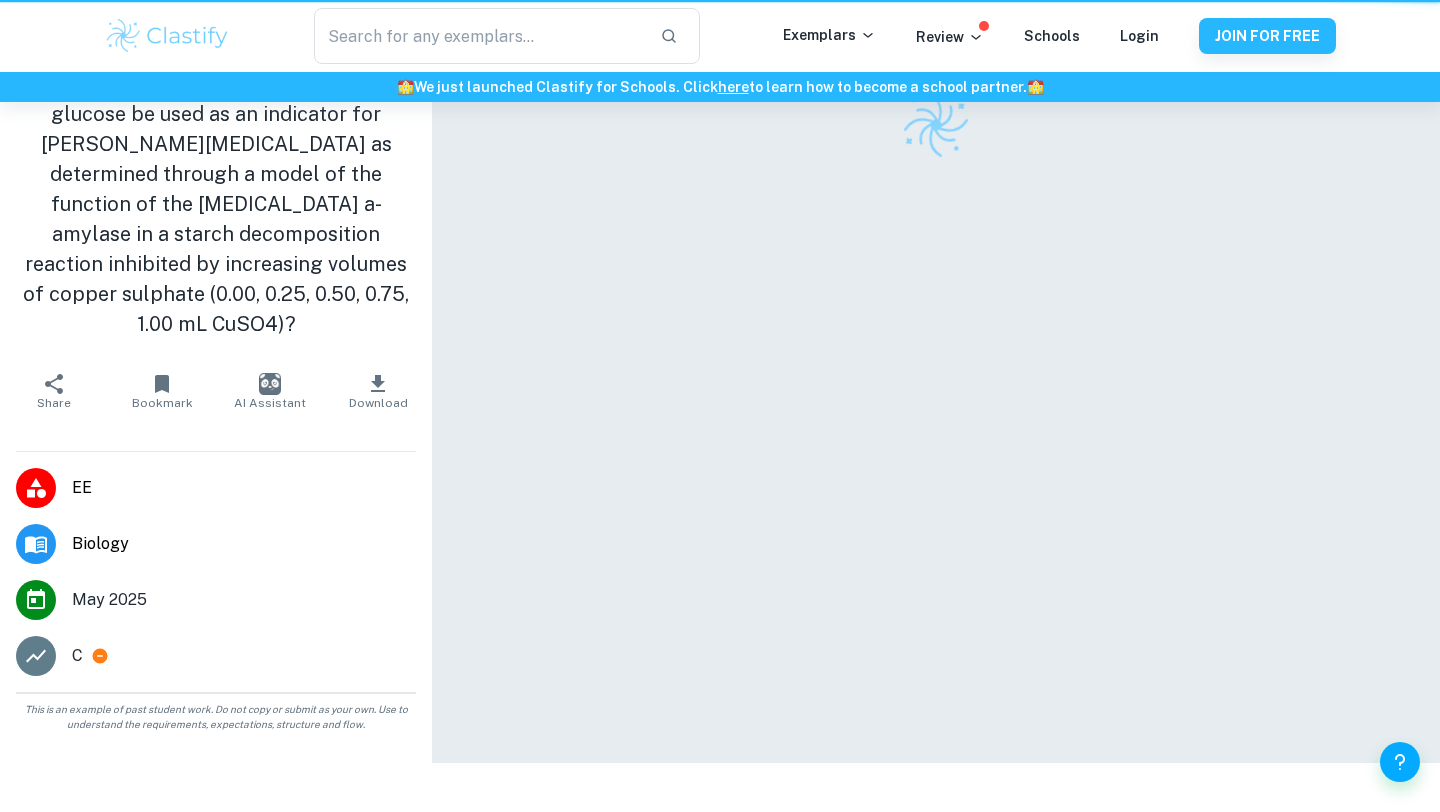 scroll, scrollTop: 0, scrollLeft: 0, axis: both 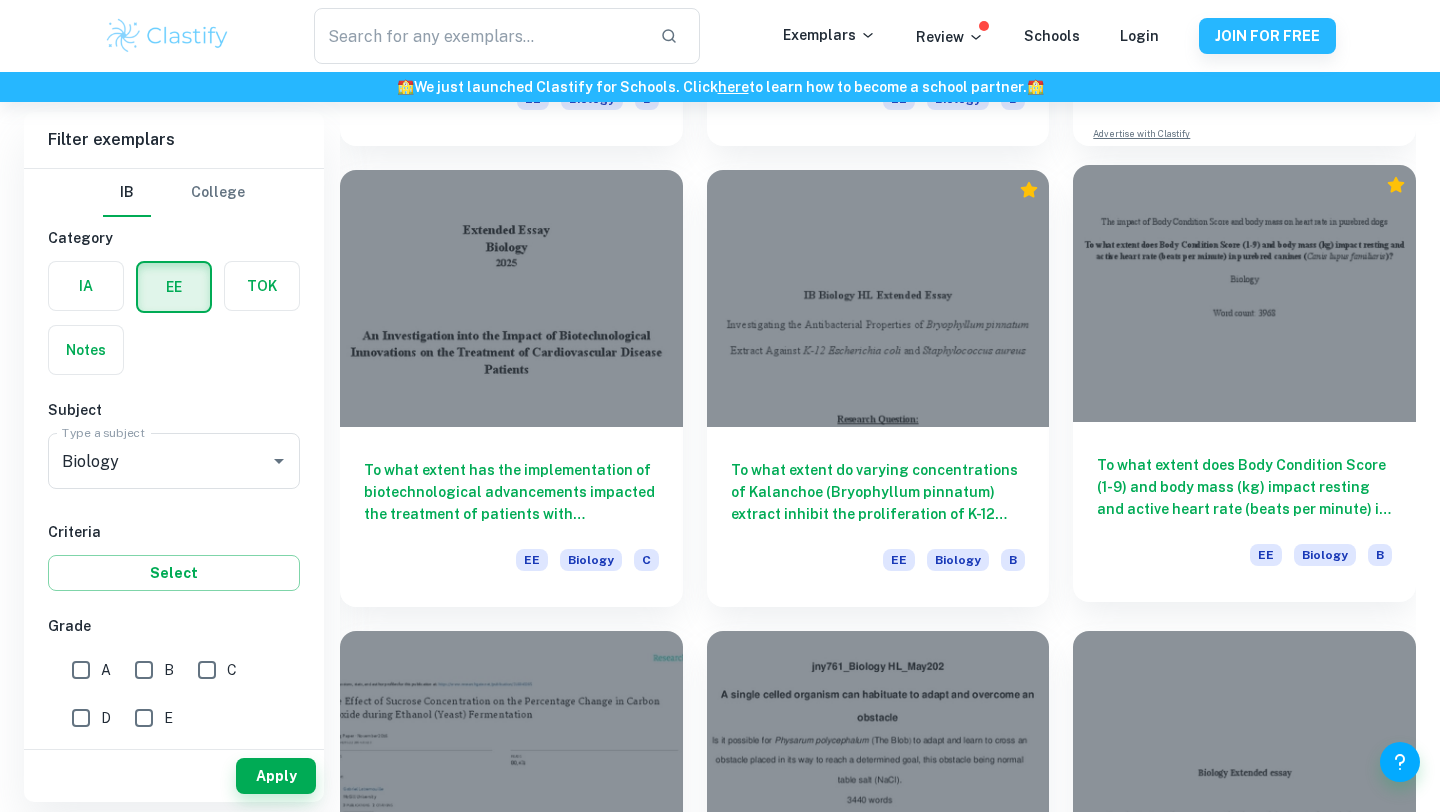 click on "To what extent does Body Condition Score (1-9) and body mass (kg) impact resting and  active heart rate (beats per minute) in purebred canines (Canis [MEDICAL_DATA] familiaris)?" at bounding box center (1244, 487) 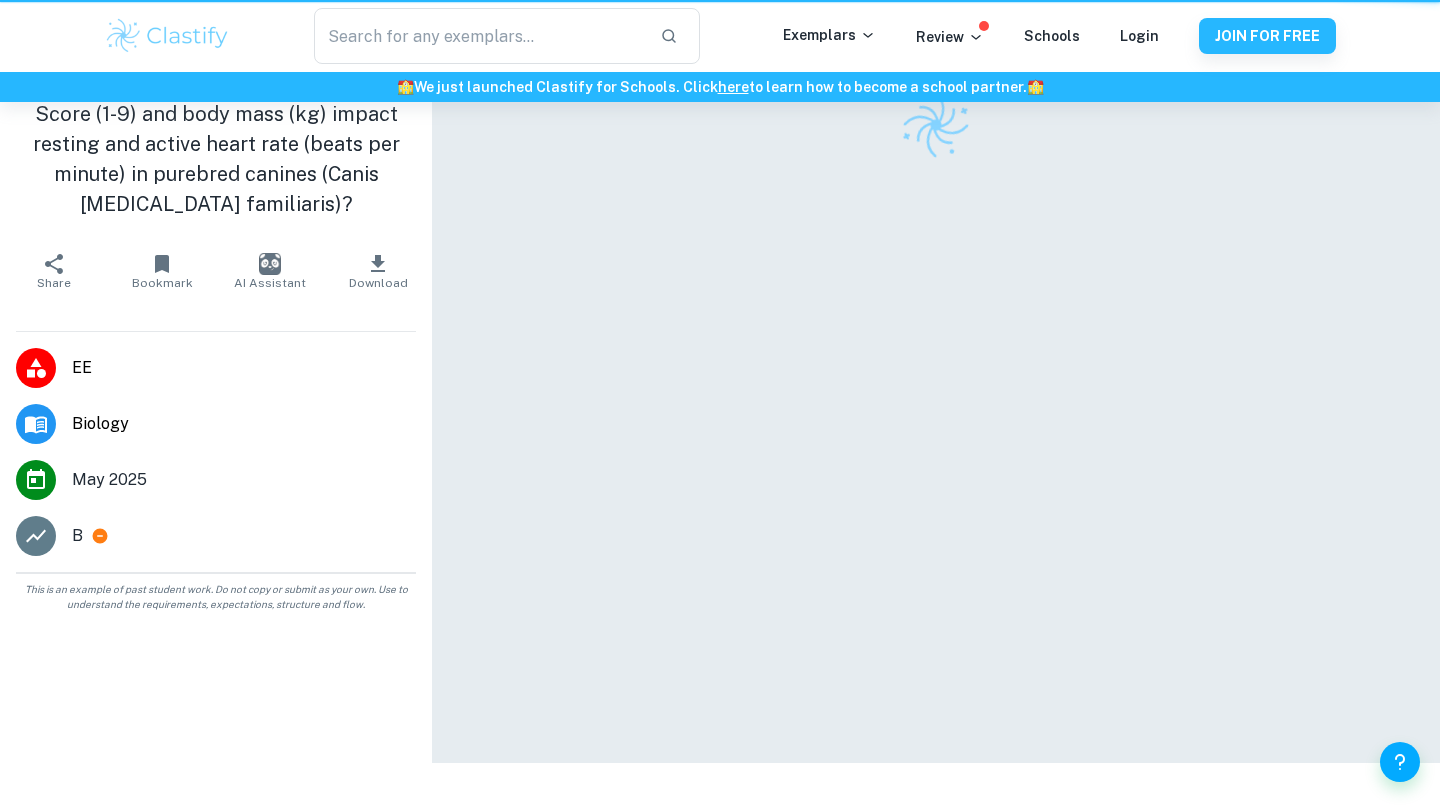 scroll, scrollTop: 0, scrollLeft: 0, axis: both 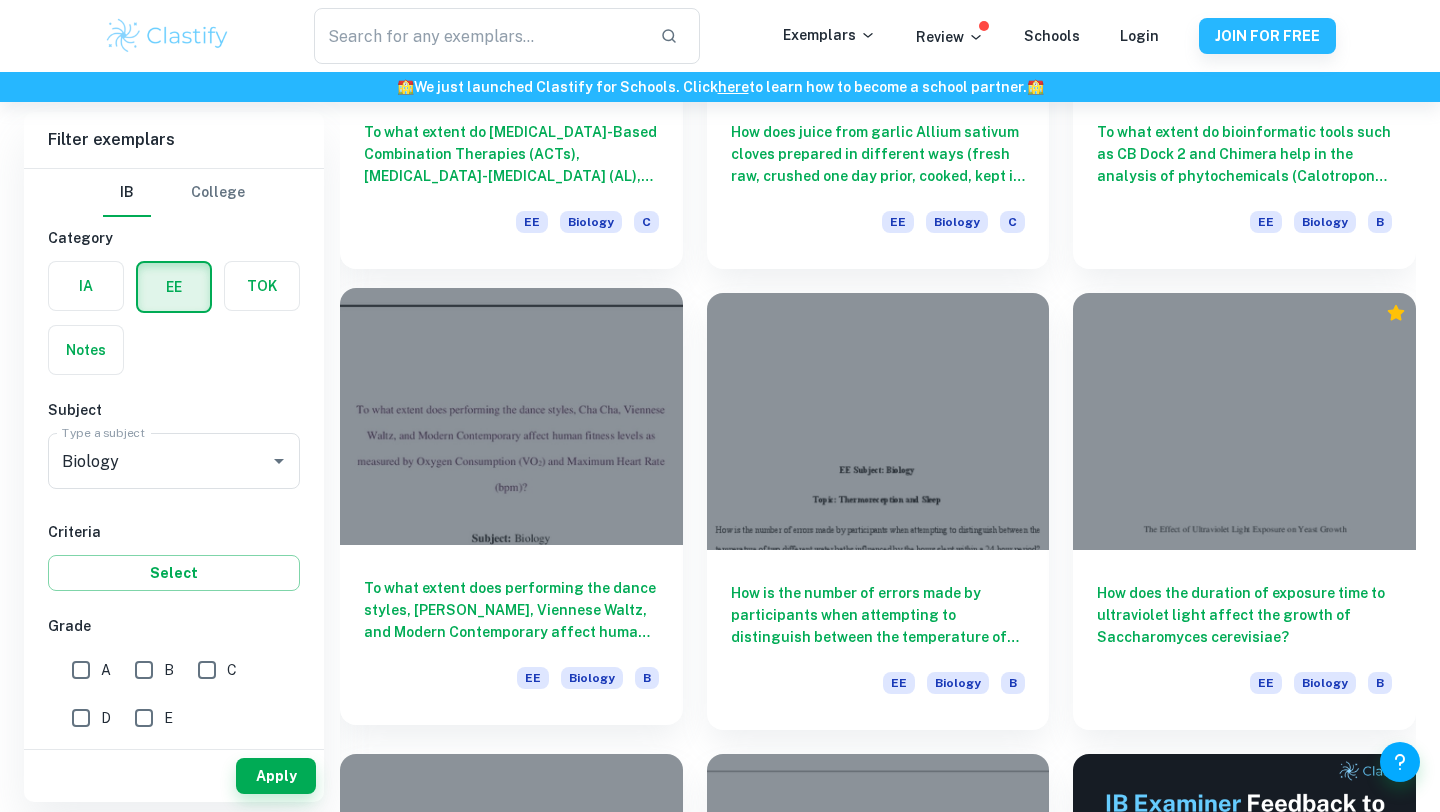 click on "To what extent does performing the dance styles, [PERSON_NAME], Viennese Waltz, and Modern Contemporary affect human fitness levels as measured by Oxygen Consumption (VO2) and Maximum Heart Rate (bpm)? EE Biology B" at bounding box center [511, 635] 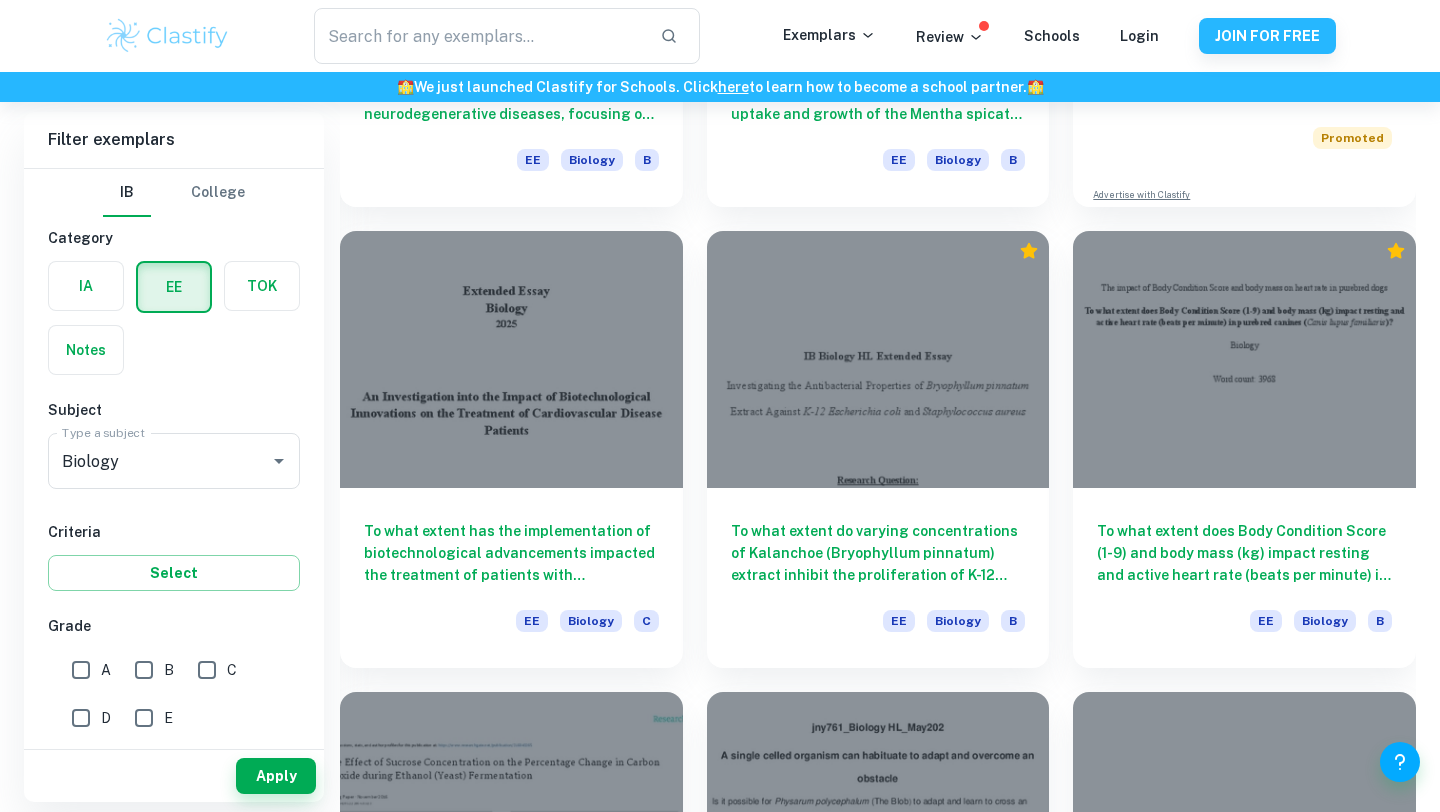 scroll, scrollTop: 13396, scrollLeft: 0, axis: vertical 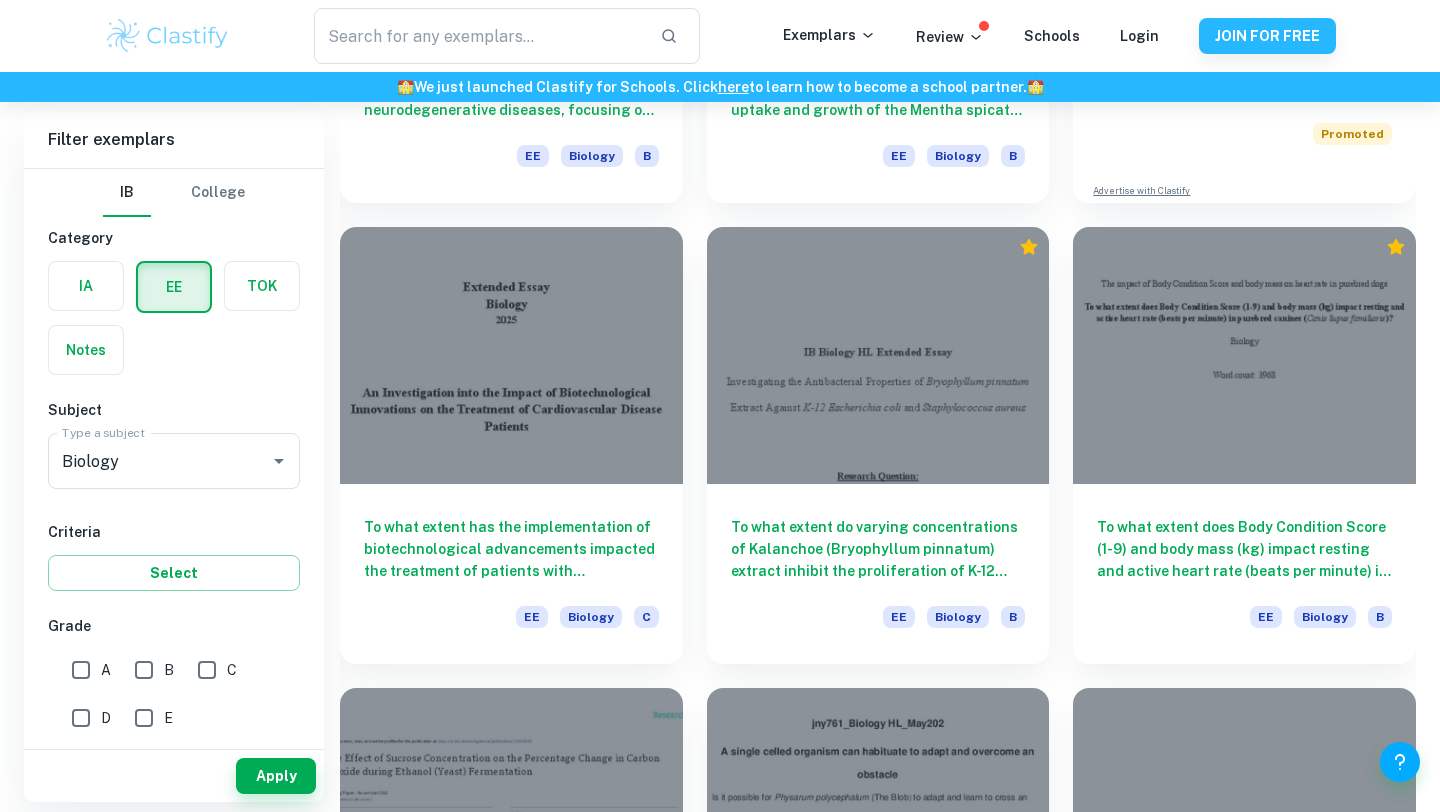 click on "To what extent has the implementation of biotechnological advancements impacted the treatment of patients with [MEDICAL_DATA] compared to traditional methods?" at bounding box center (511, 549) 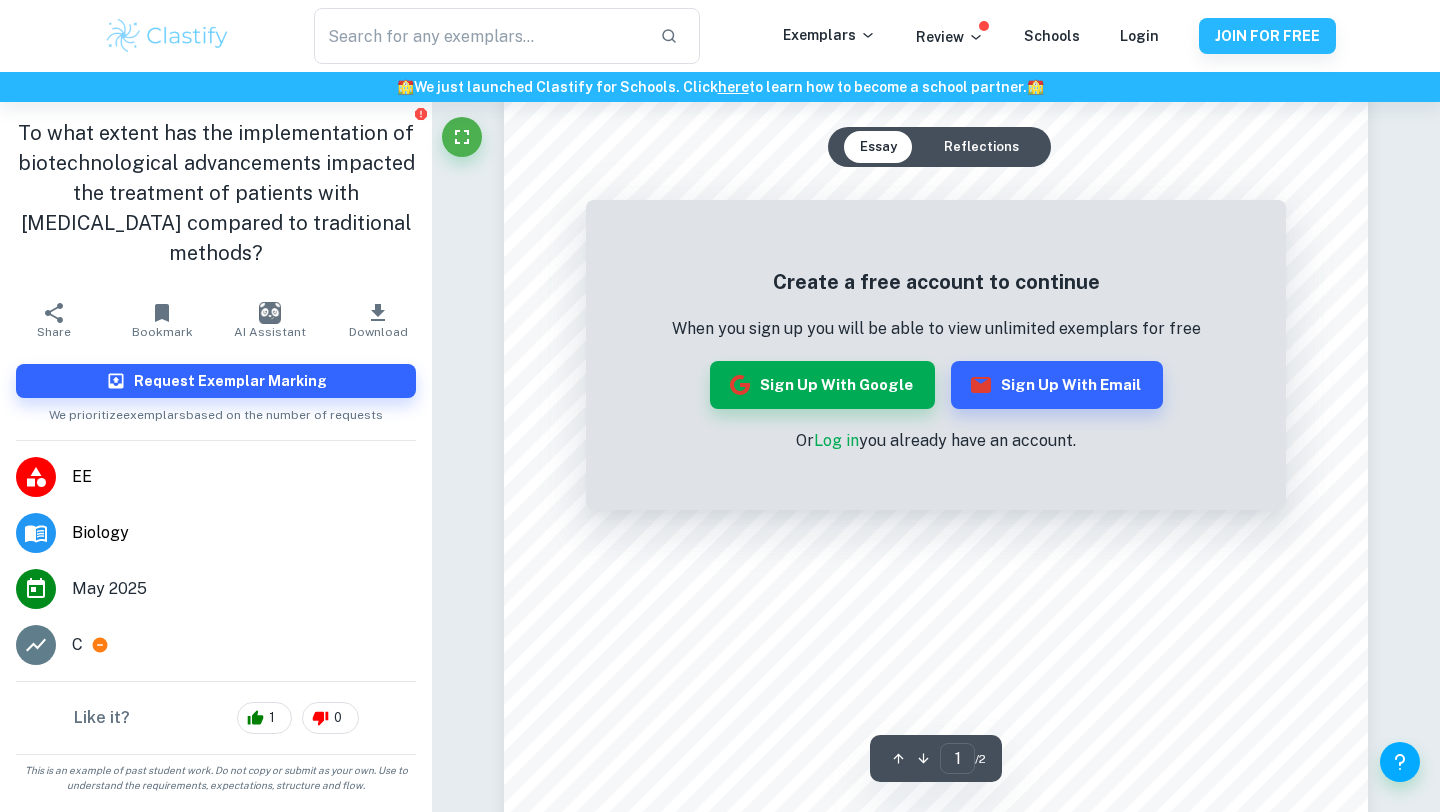scroll, scrollTop: 230, scrollLeft: 0, axis: vertical 